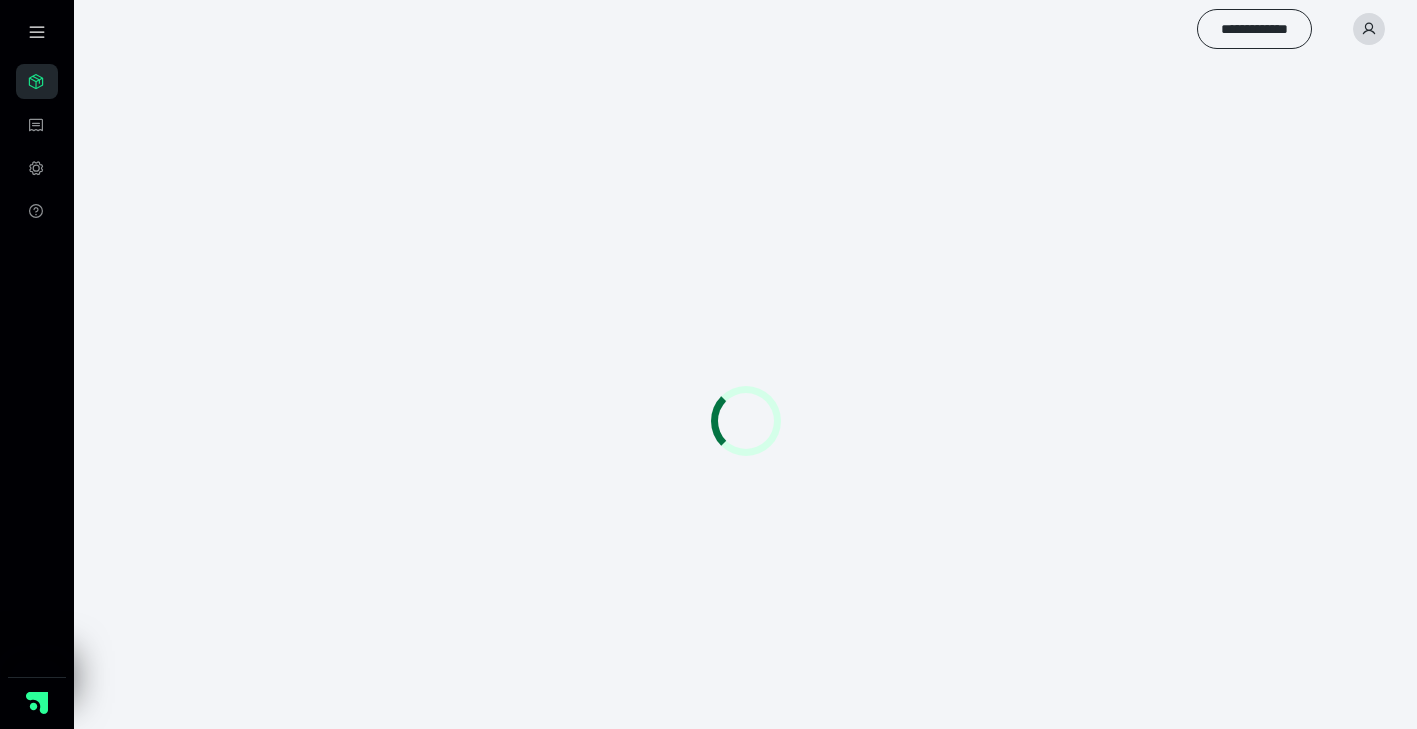 scroll, scrollTop: 0, scrollLeft: 0, axis: both 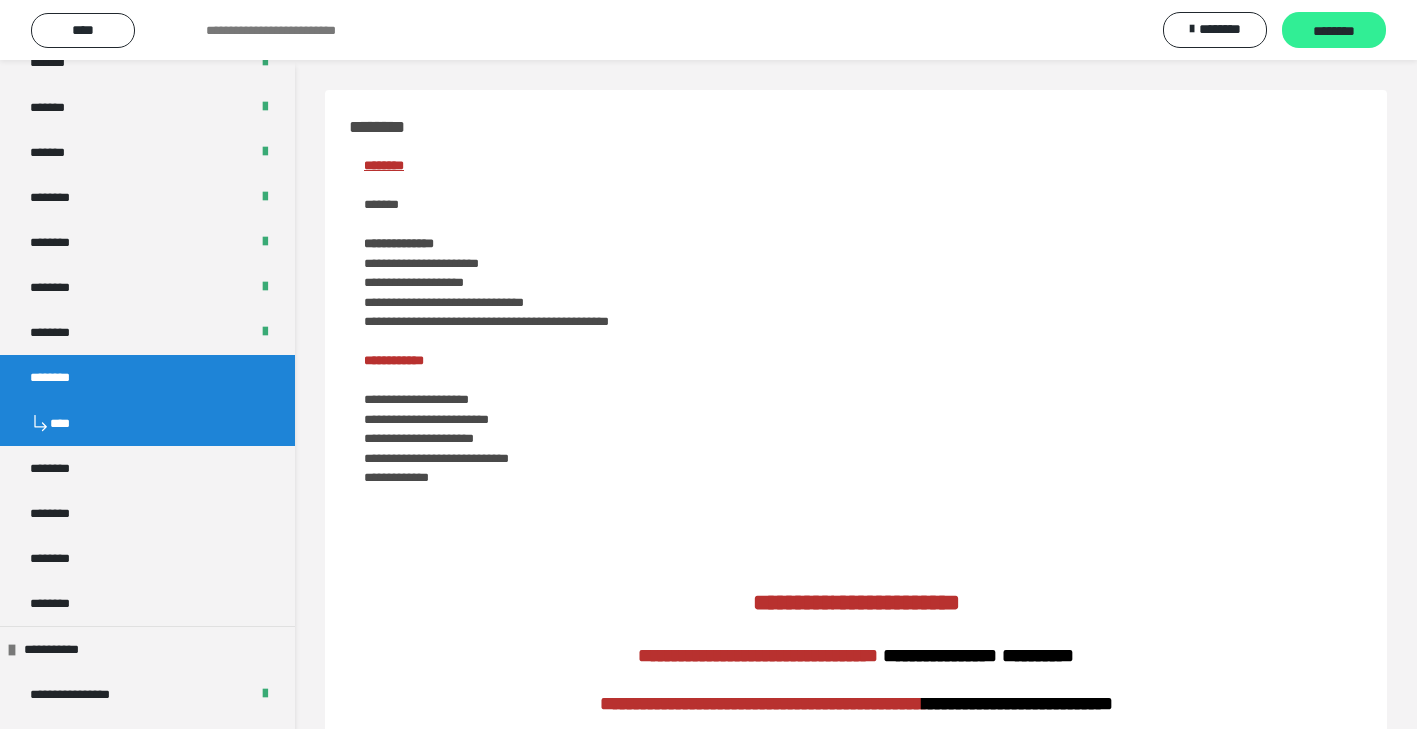 click on "********" at bounding box center (1334, 31) 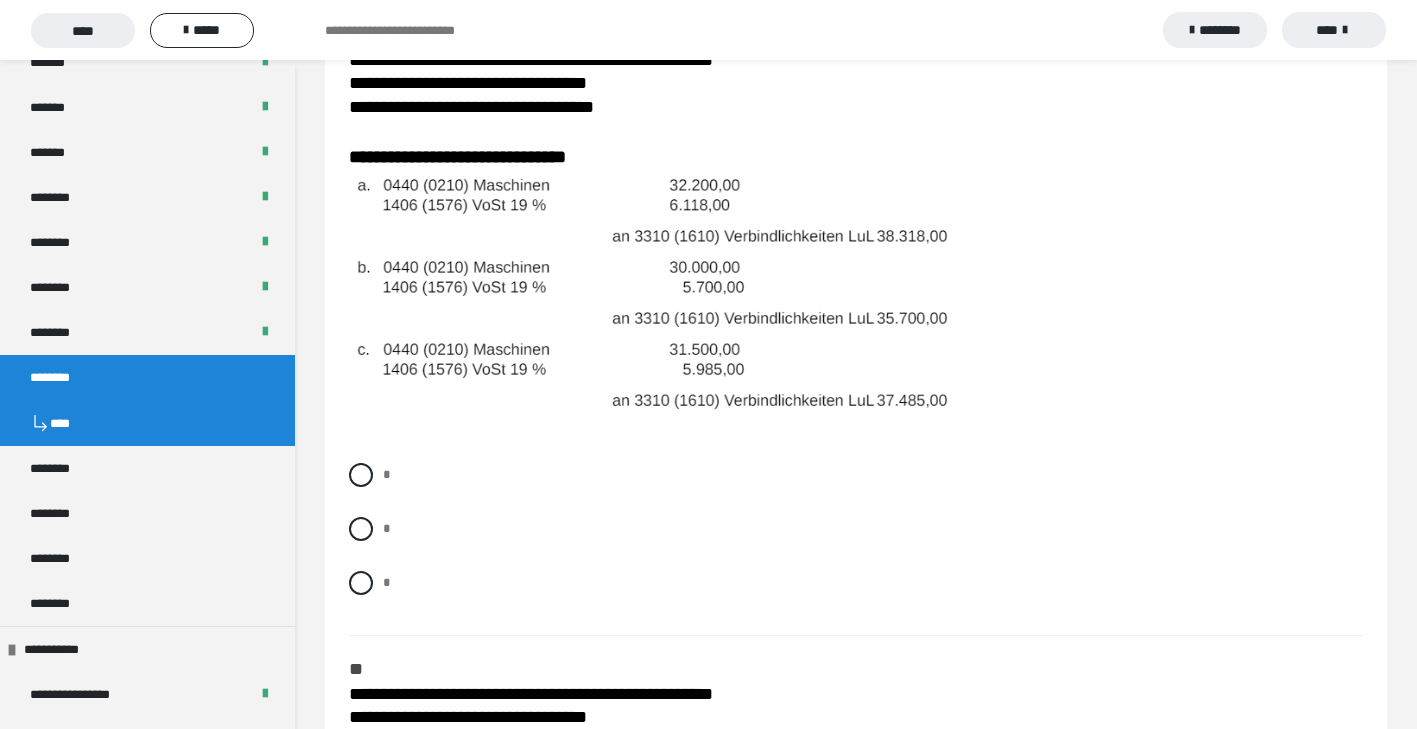 scroll, scrollTop: 280, scrollLeft: 0, axis: vertical 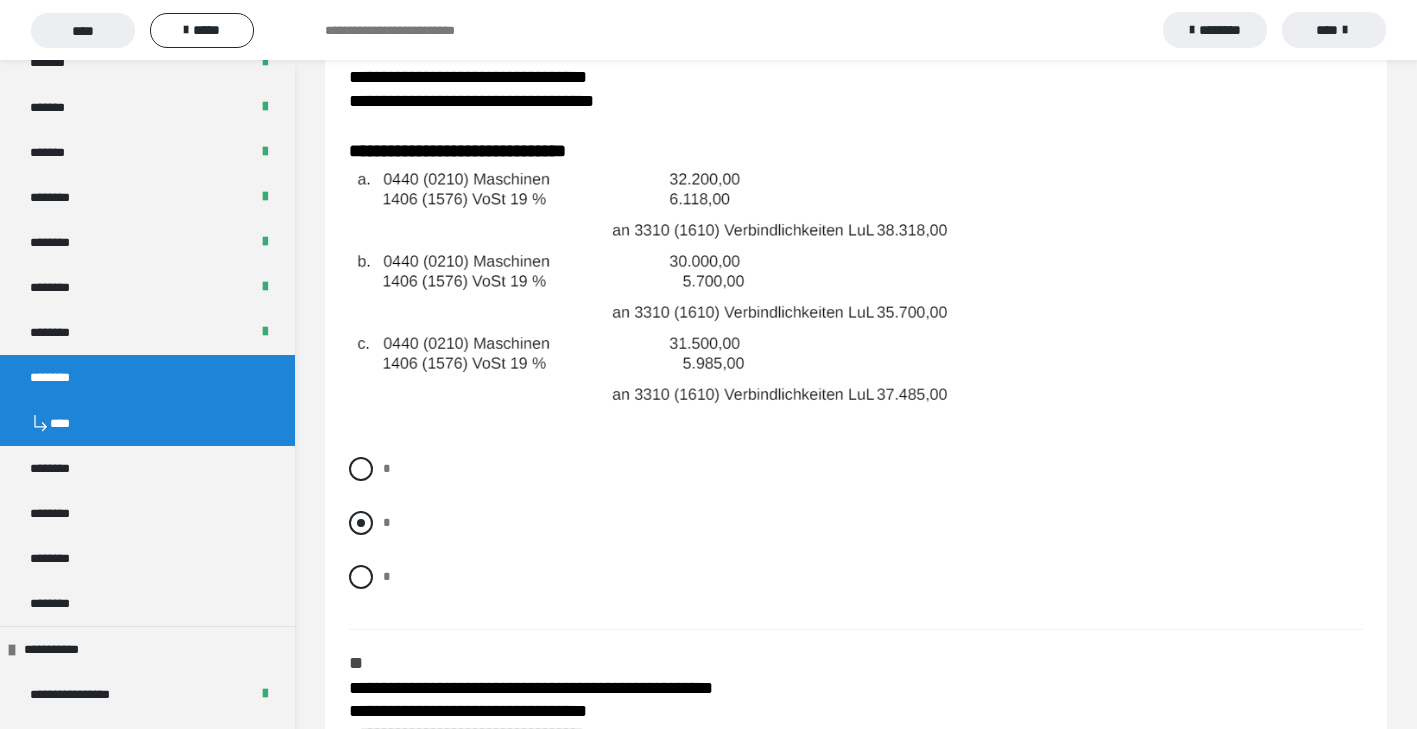 click at bounding box center [361, 523] 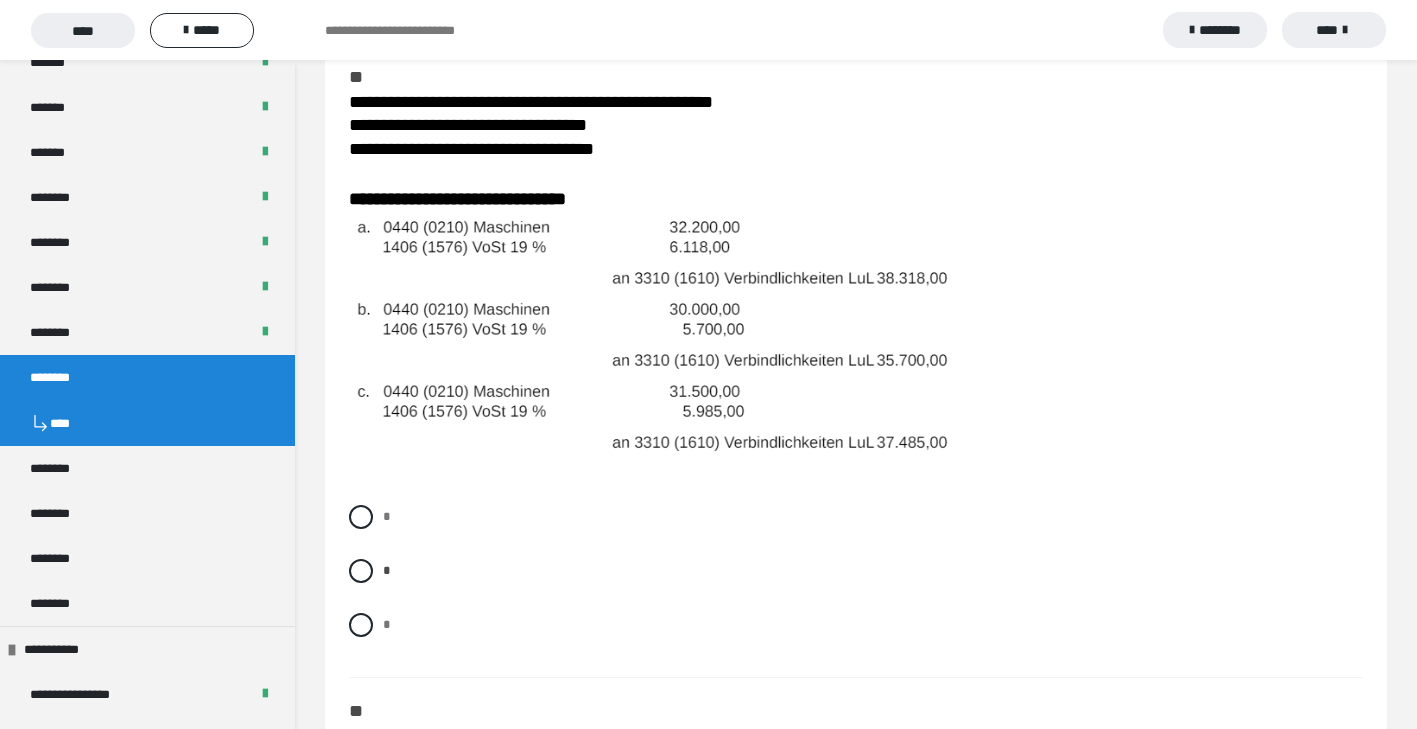 scroll, scrollTop: 223, scrollLeft: 0, axis: vertical 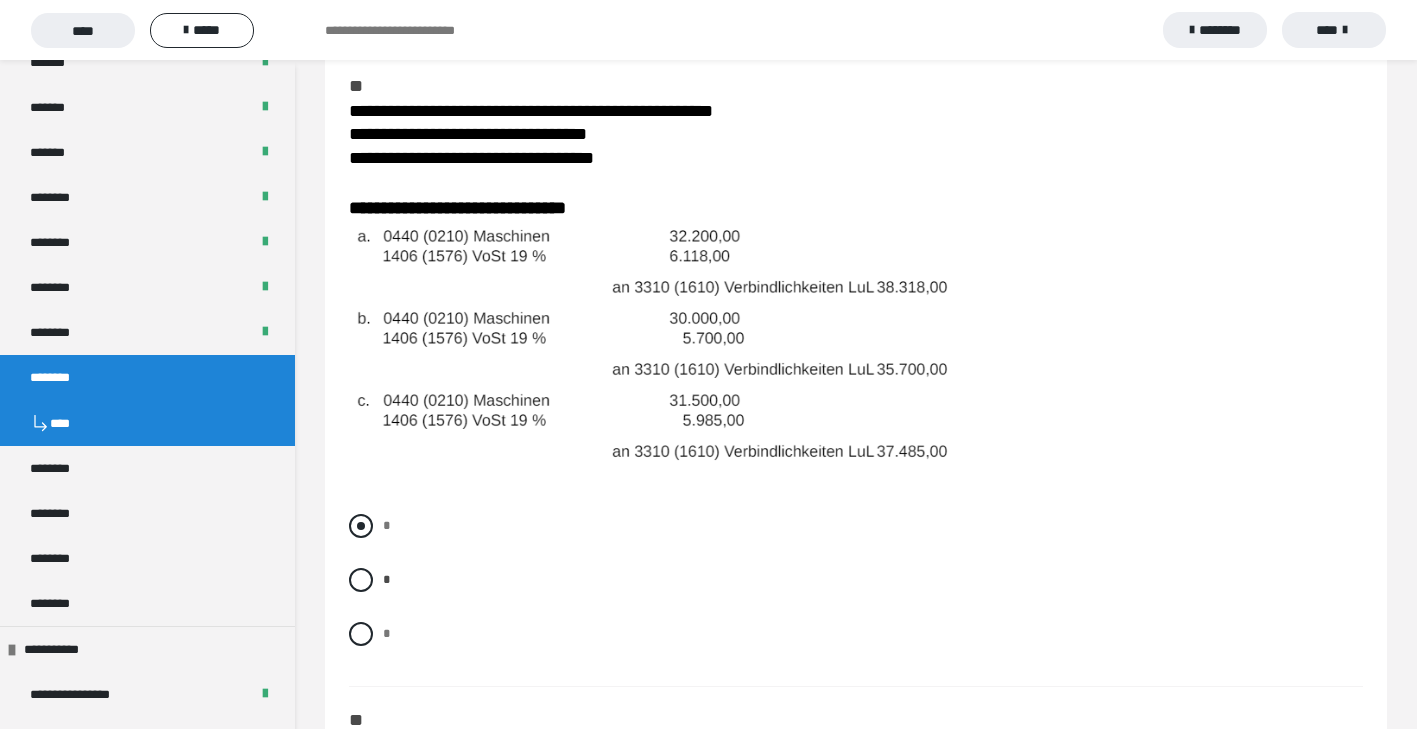 click at bounding box center [361, 526] 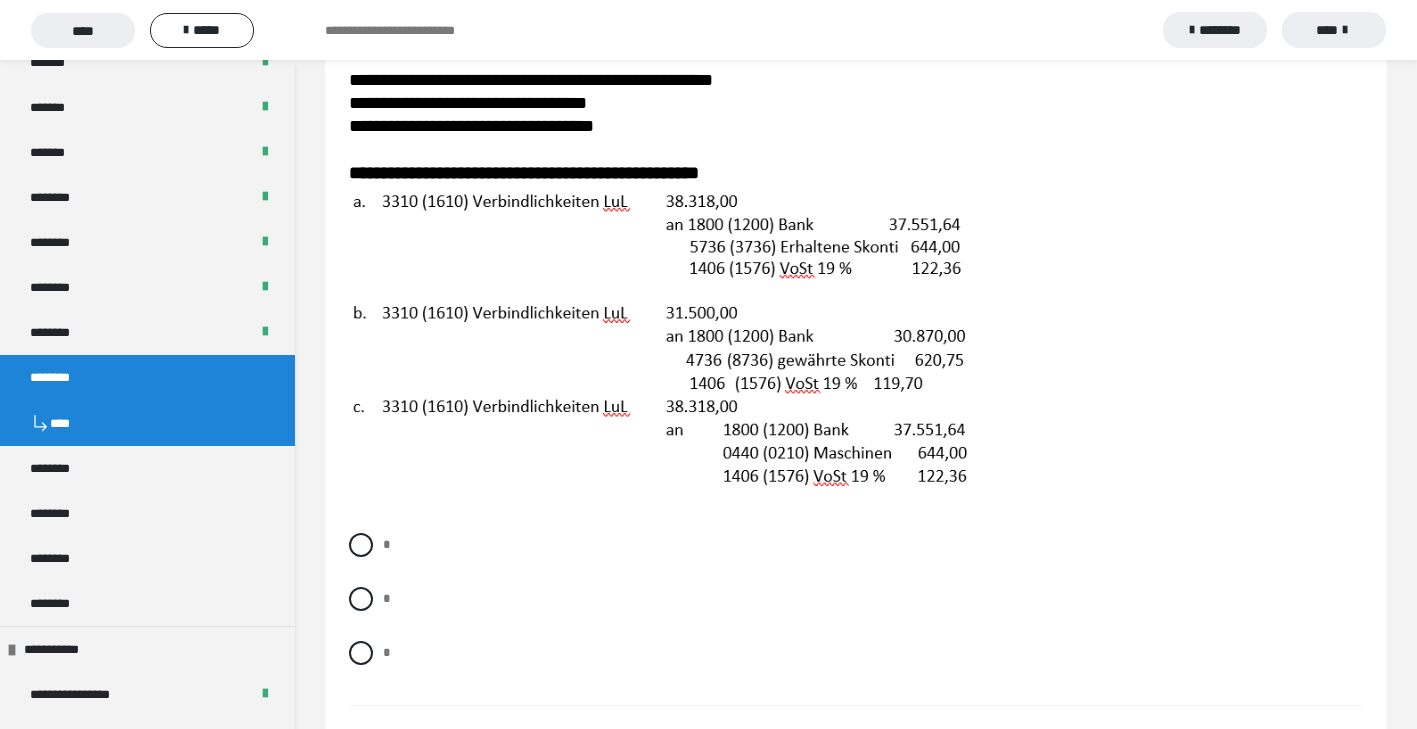 scroll, scrollTop: 891, scrollLeft: 0, axis: vertical 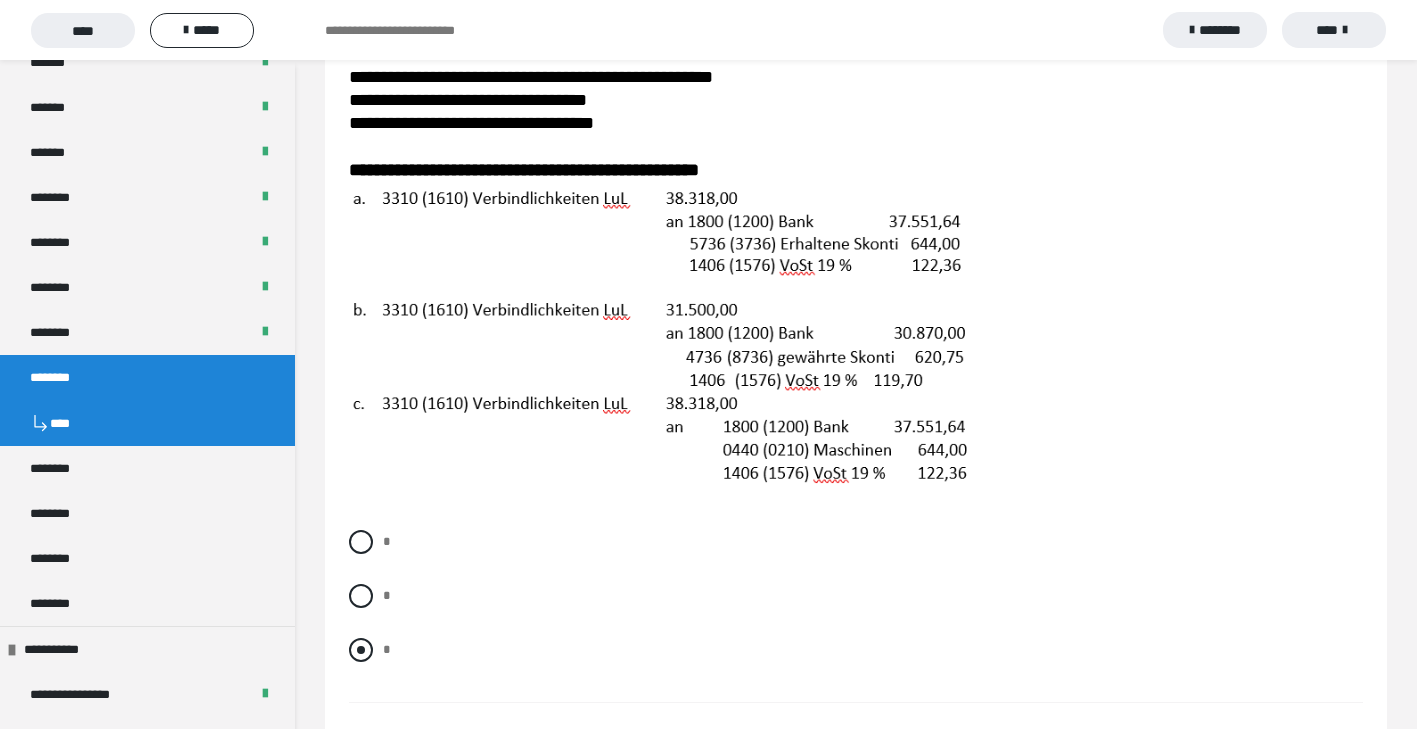 click at bounding box center (361, 650) 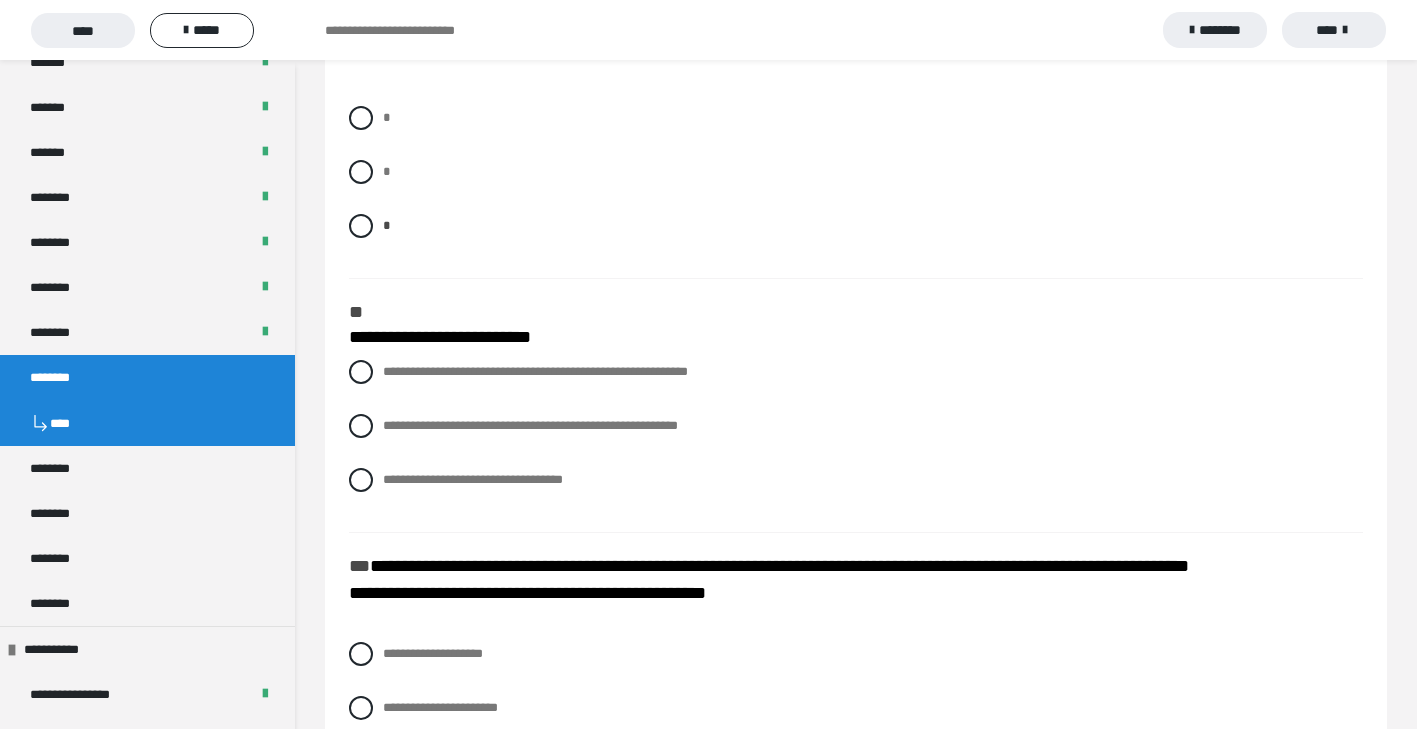 scroll, scrollTop: 1322, scrollLeft: 0, axis: vertical 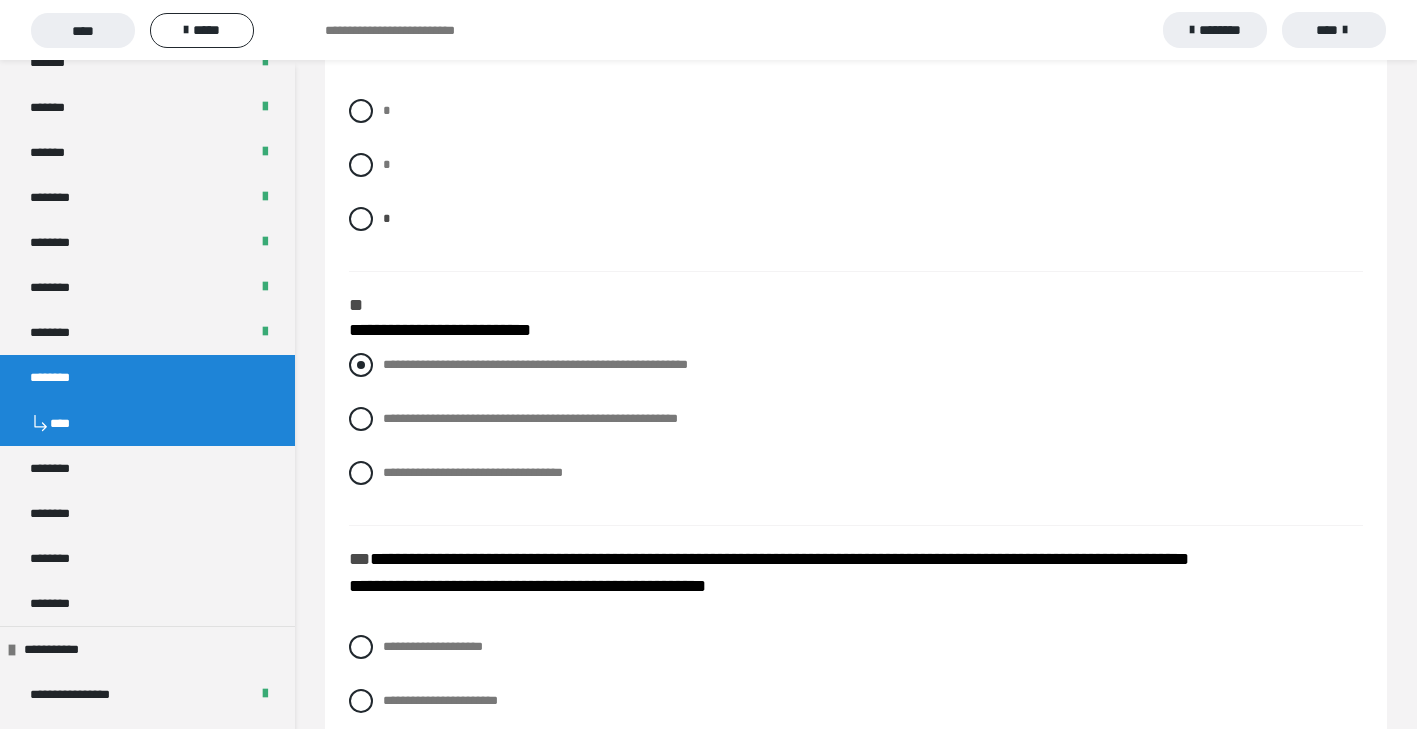 click at bounding box center [361, 365] 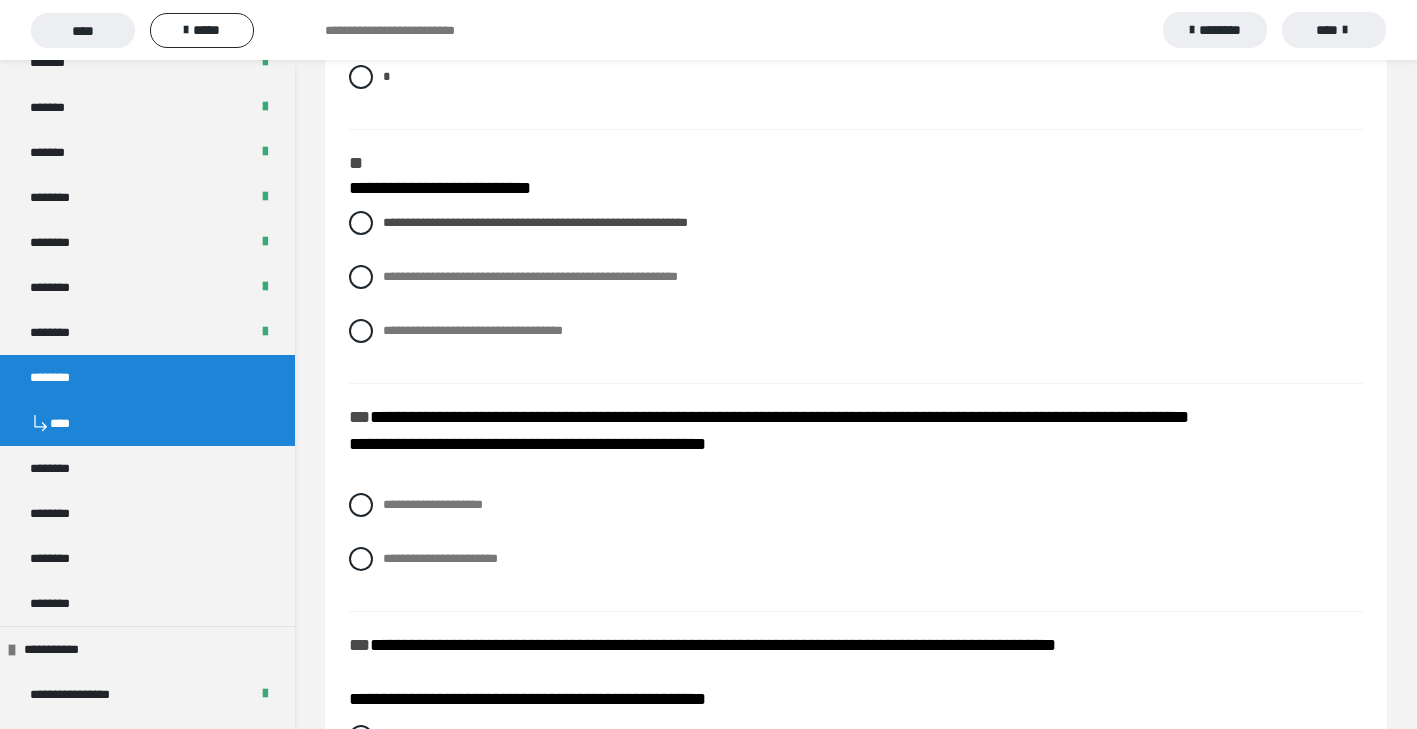 scroll, scrollTop: 1472, scrollLeft: 0, axis: vertical 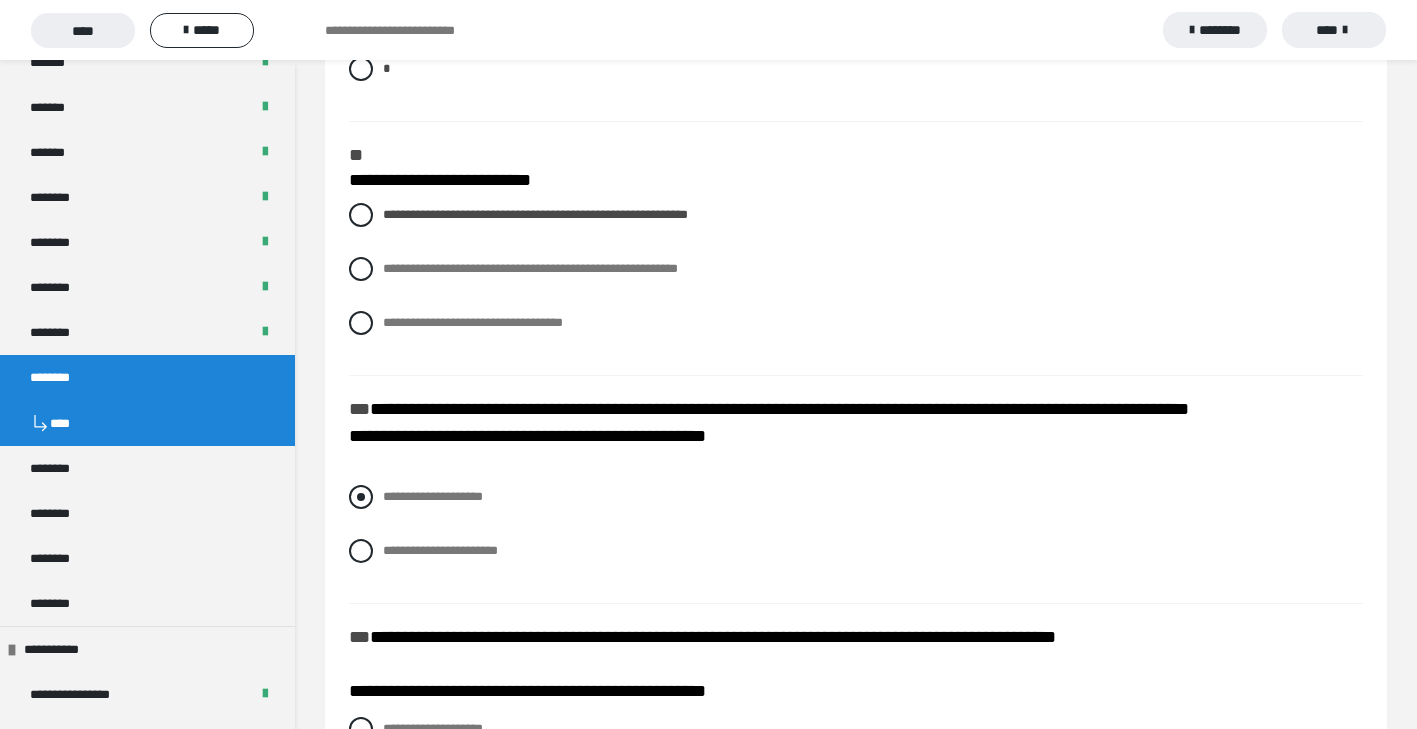 click at bounding box center (361, 497) 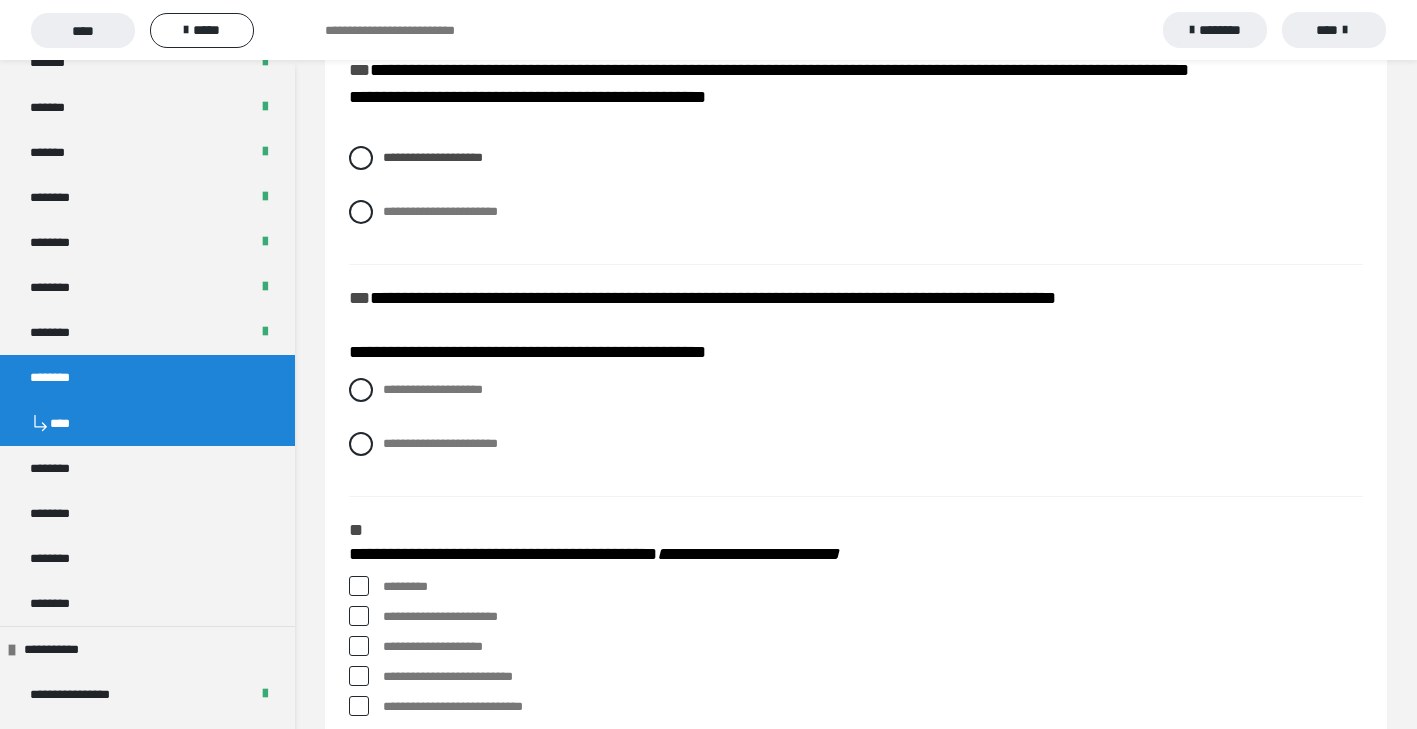 scroll, scrollTop: 1812, scrollLeft: 0, axis: vertical 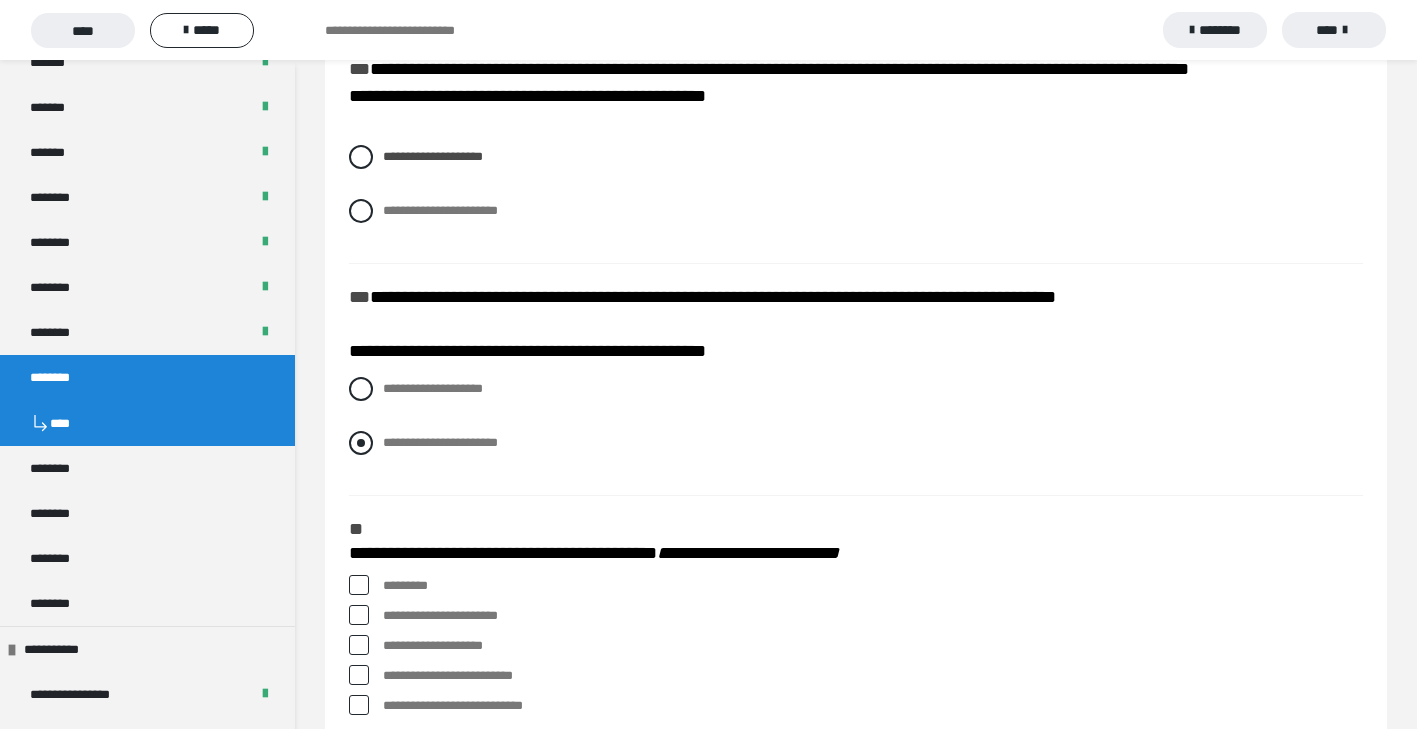 click at bounding box center (361, 443) 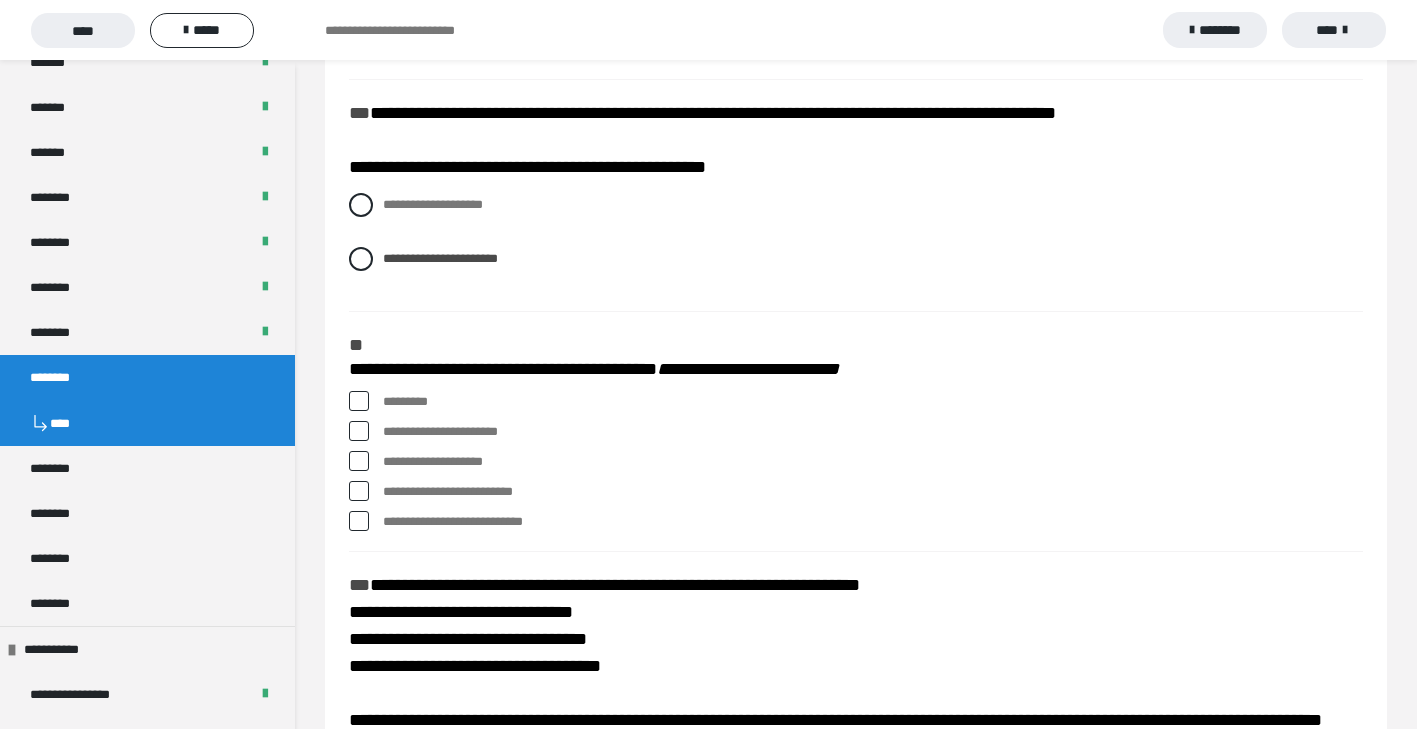 scroll, scrollTop: 2000, scrollLeft: 0, axis: vertical 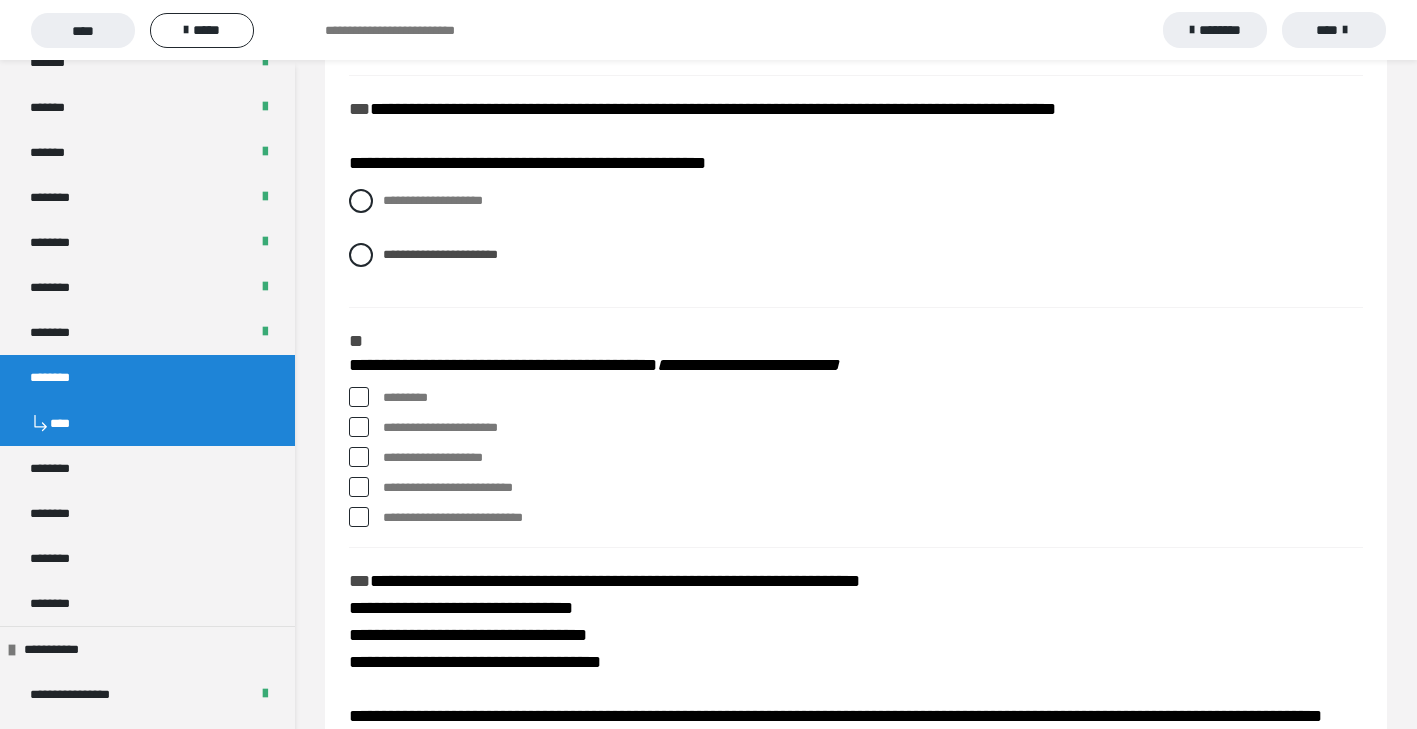 click at bounding box center (359, 397) 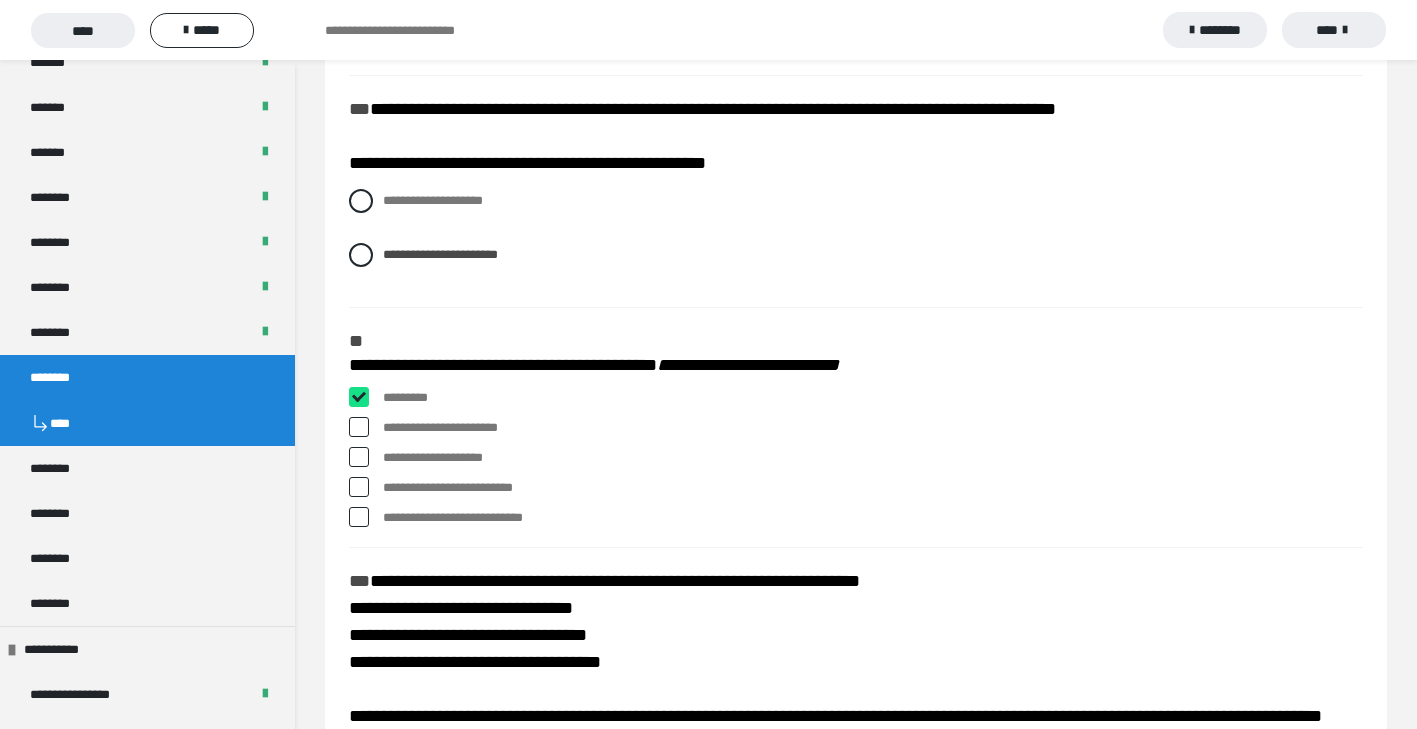 checkbox on "****" 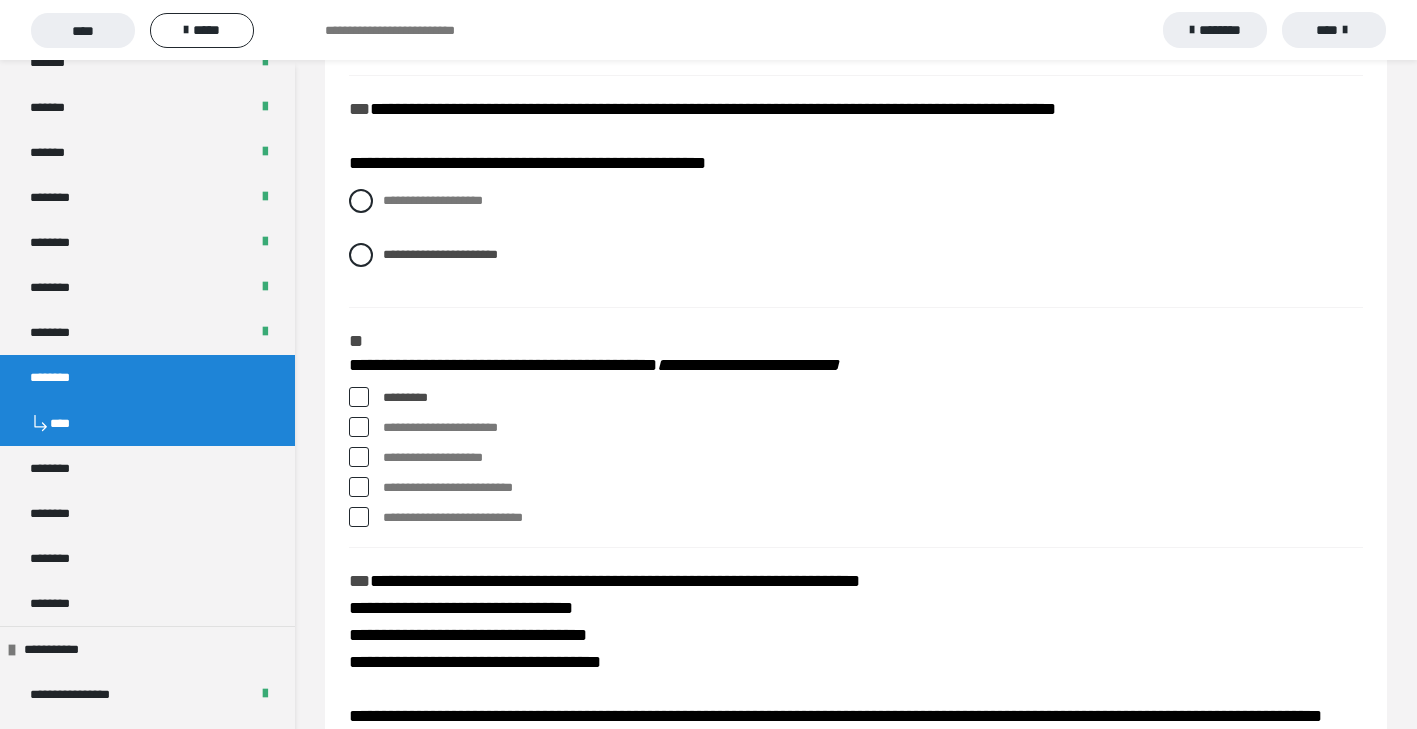 click at bounding box center [359, 427] 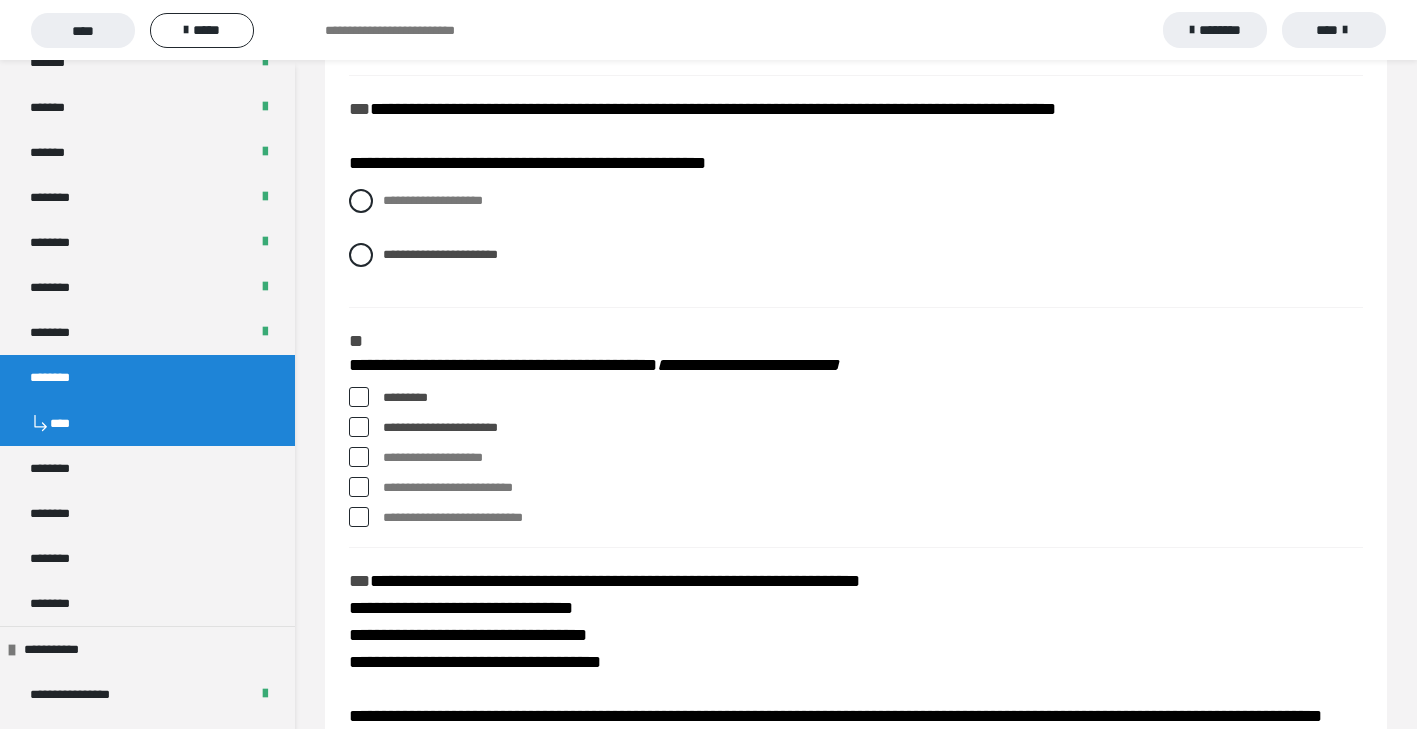 click at bounding box center (359, 517) 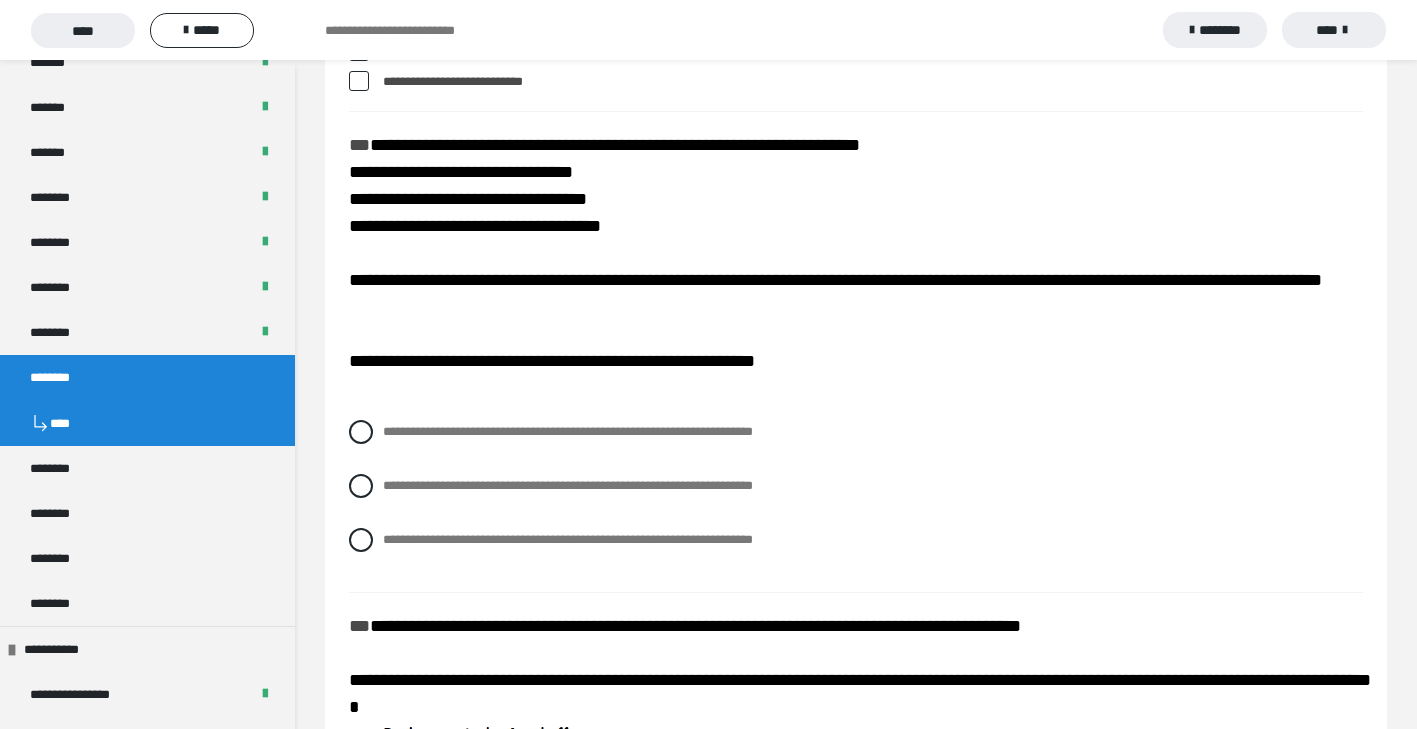 scroll, scrollTop: 2455, scrollLeft: 0, axis: vertical 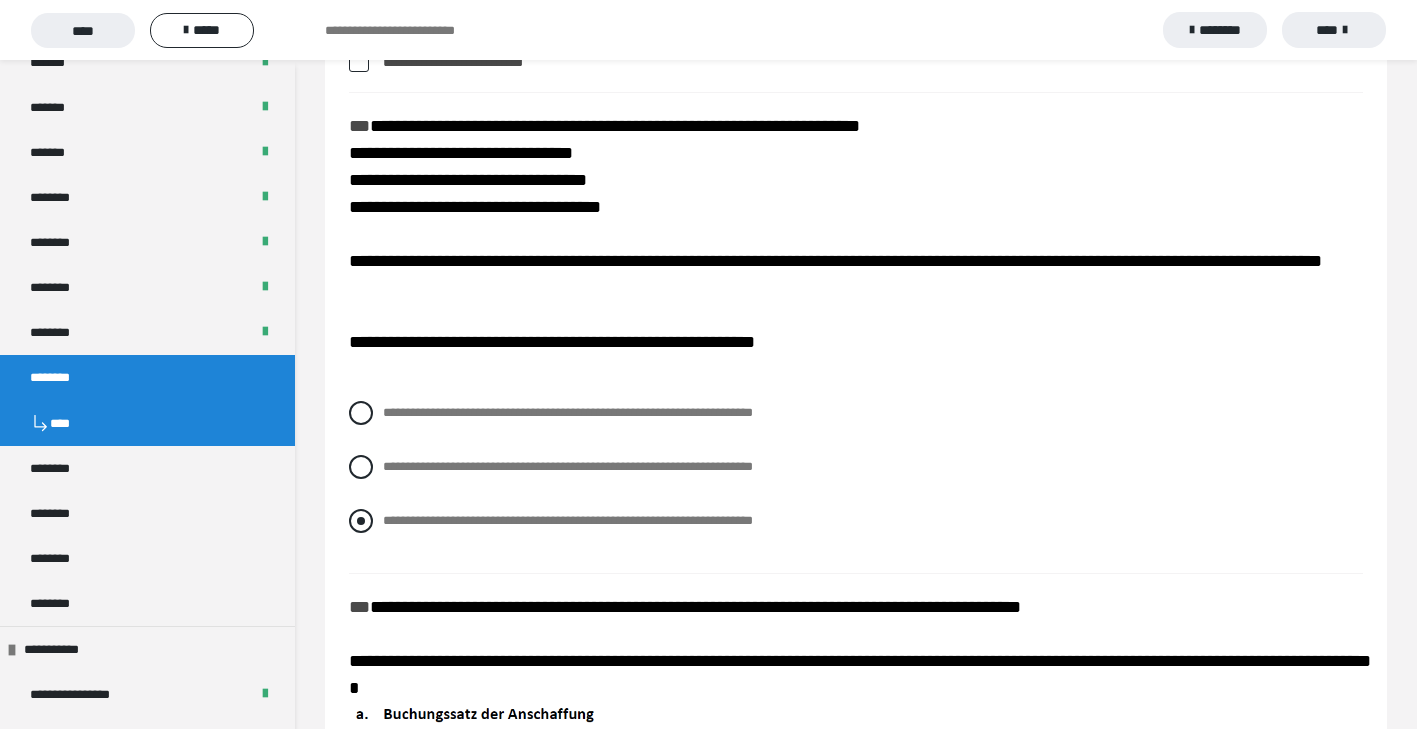 click at bounding box center (361, 521) 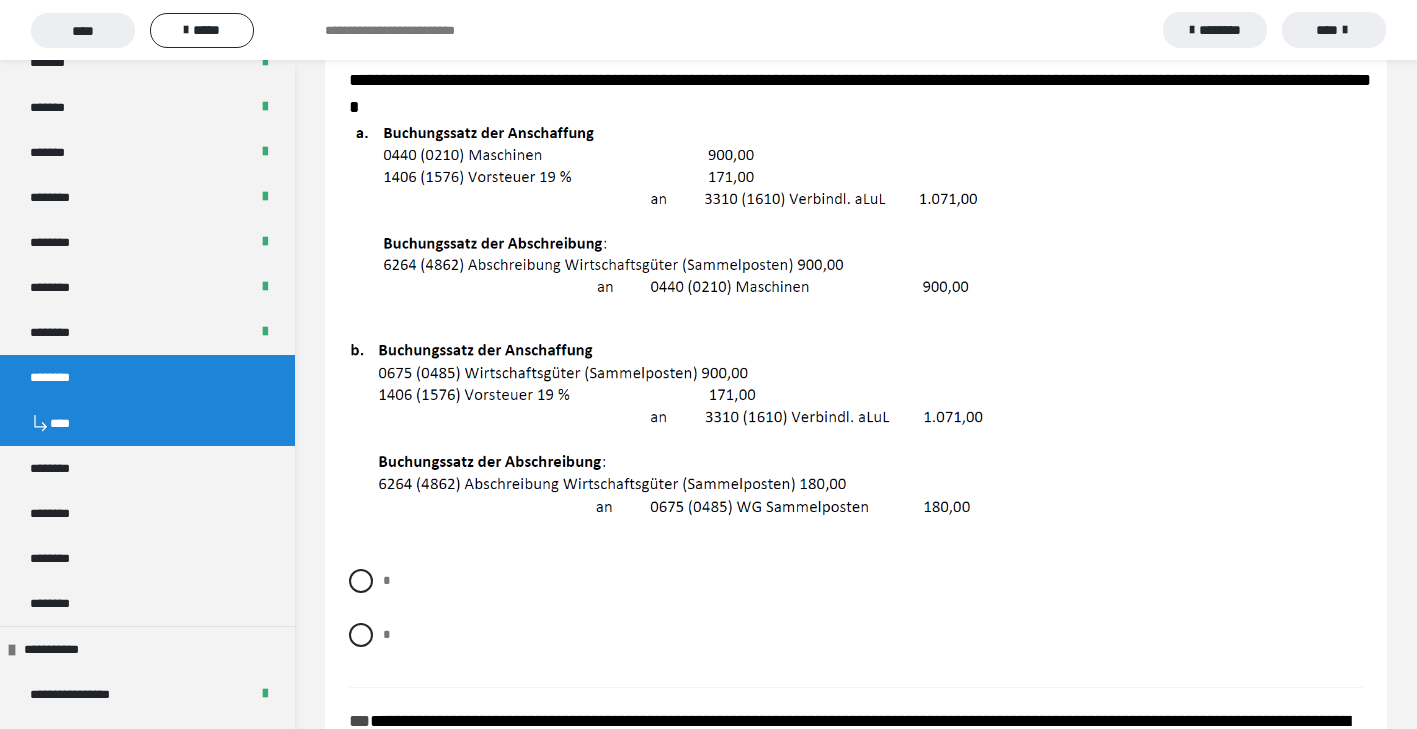 scroll, scrollTop: 3059, scrollLeft: 0, axis: vertical 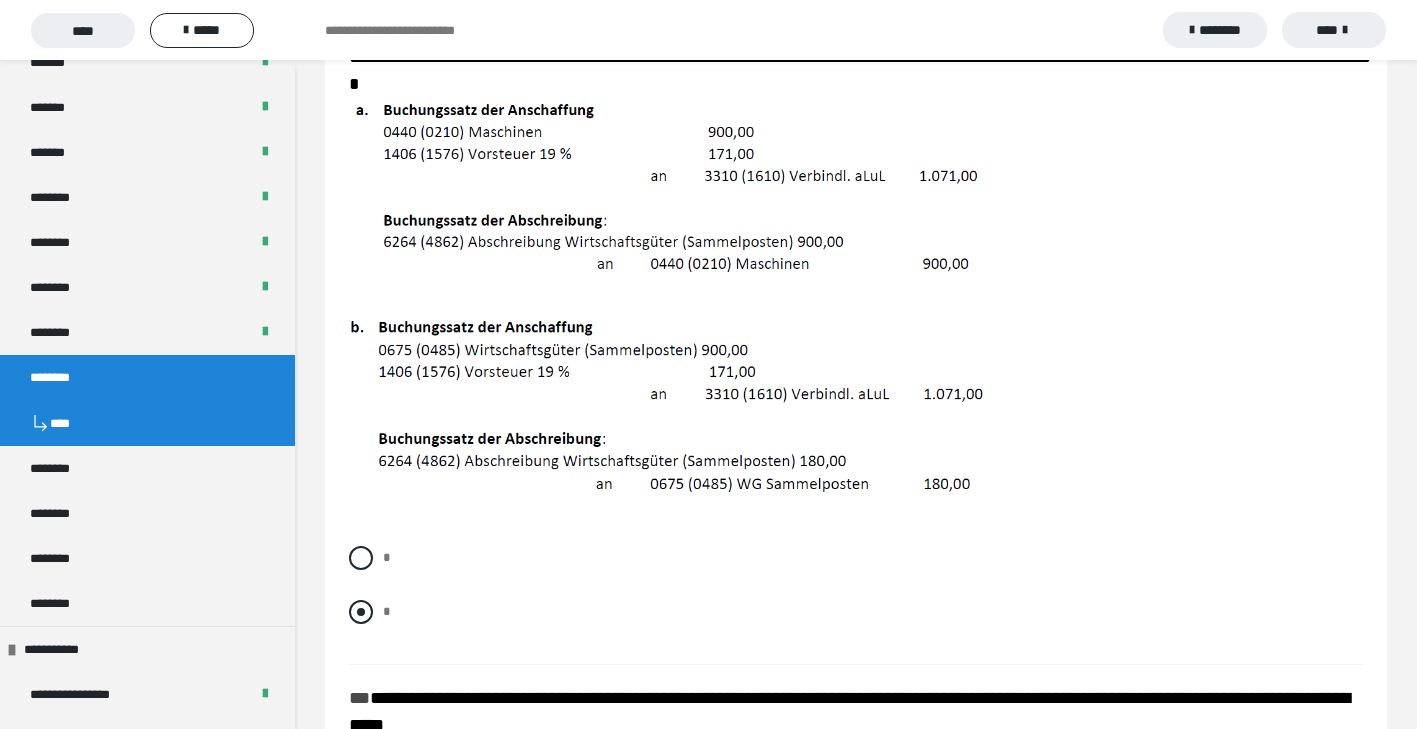 click at bounding box center [361, 612] 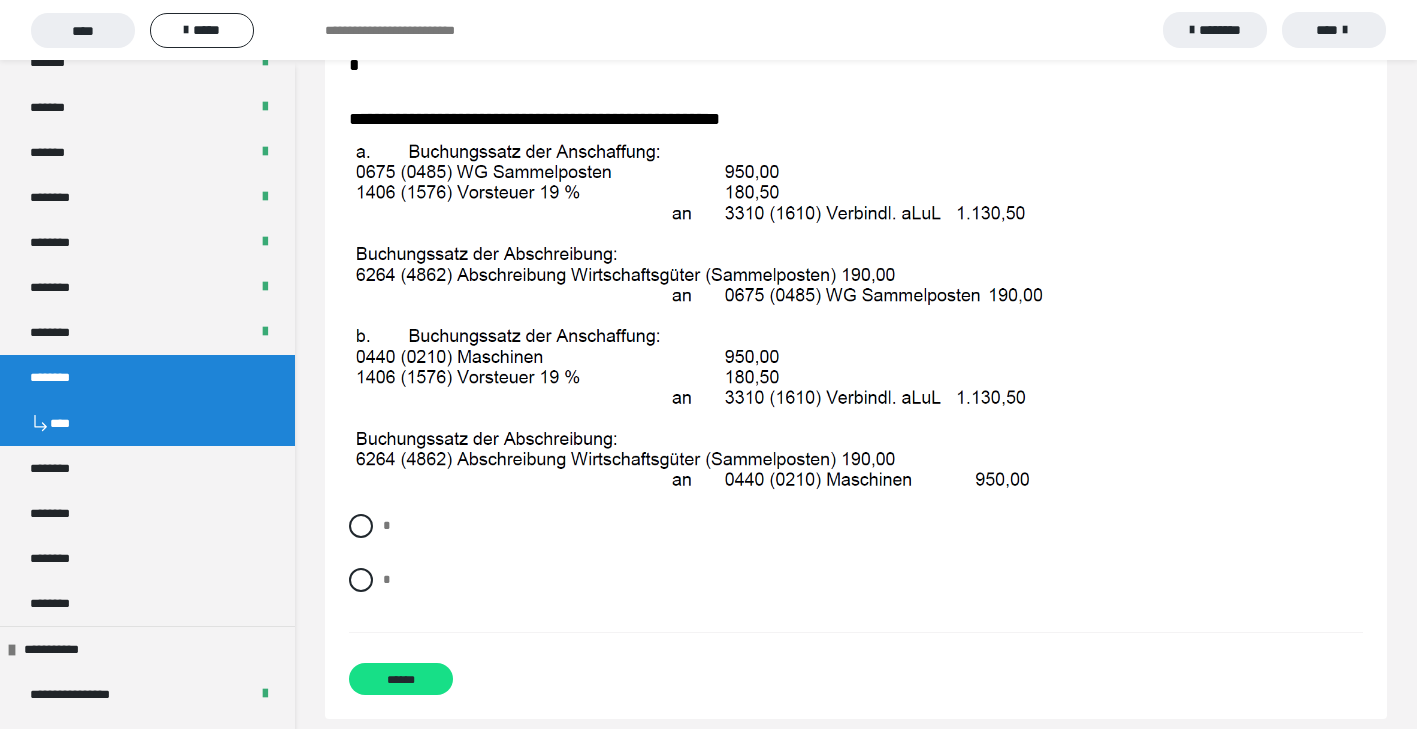 scroll, scrollTop: 3824, scrollLeft: 0, axis: vertical 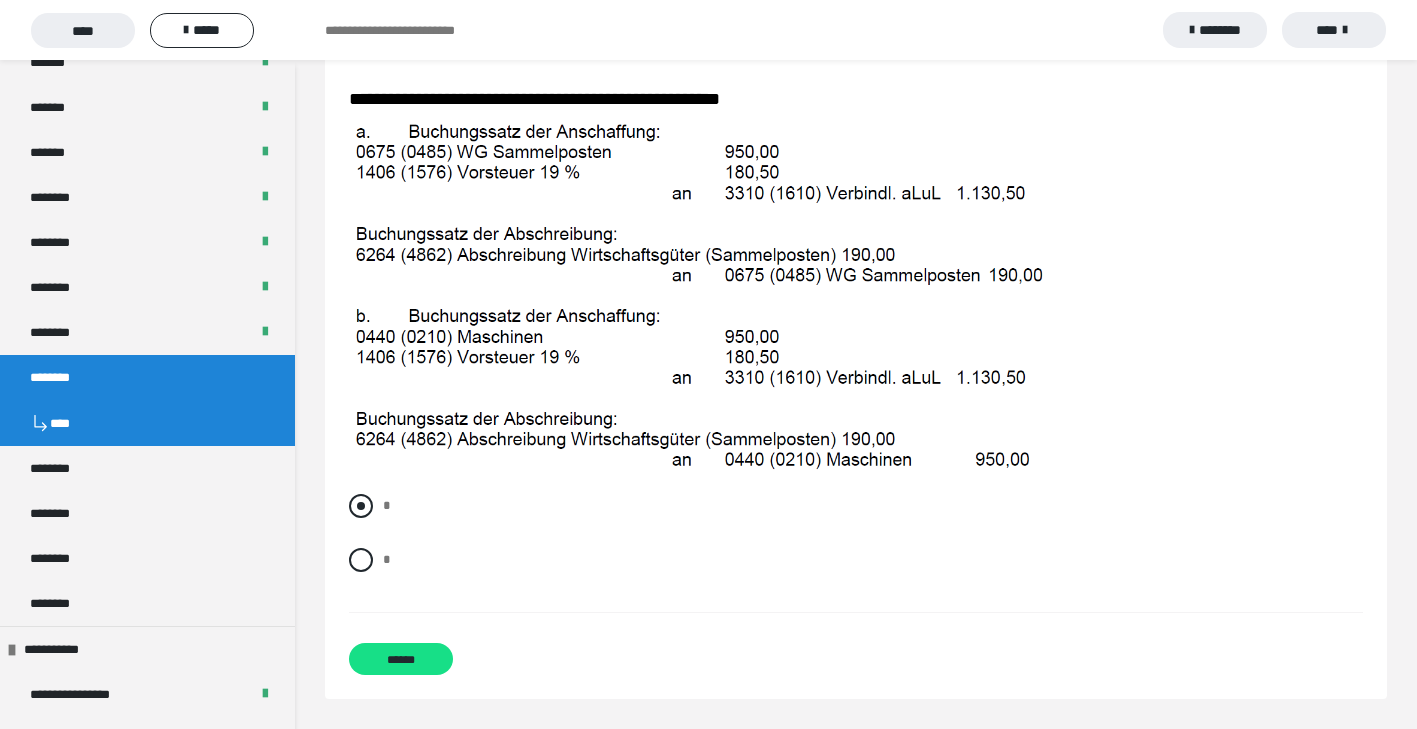 click at bounding box center (361, 506) 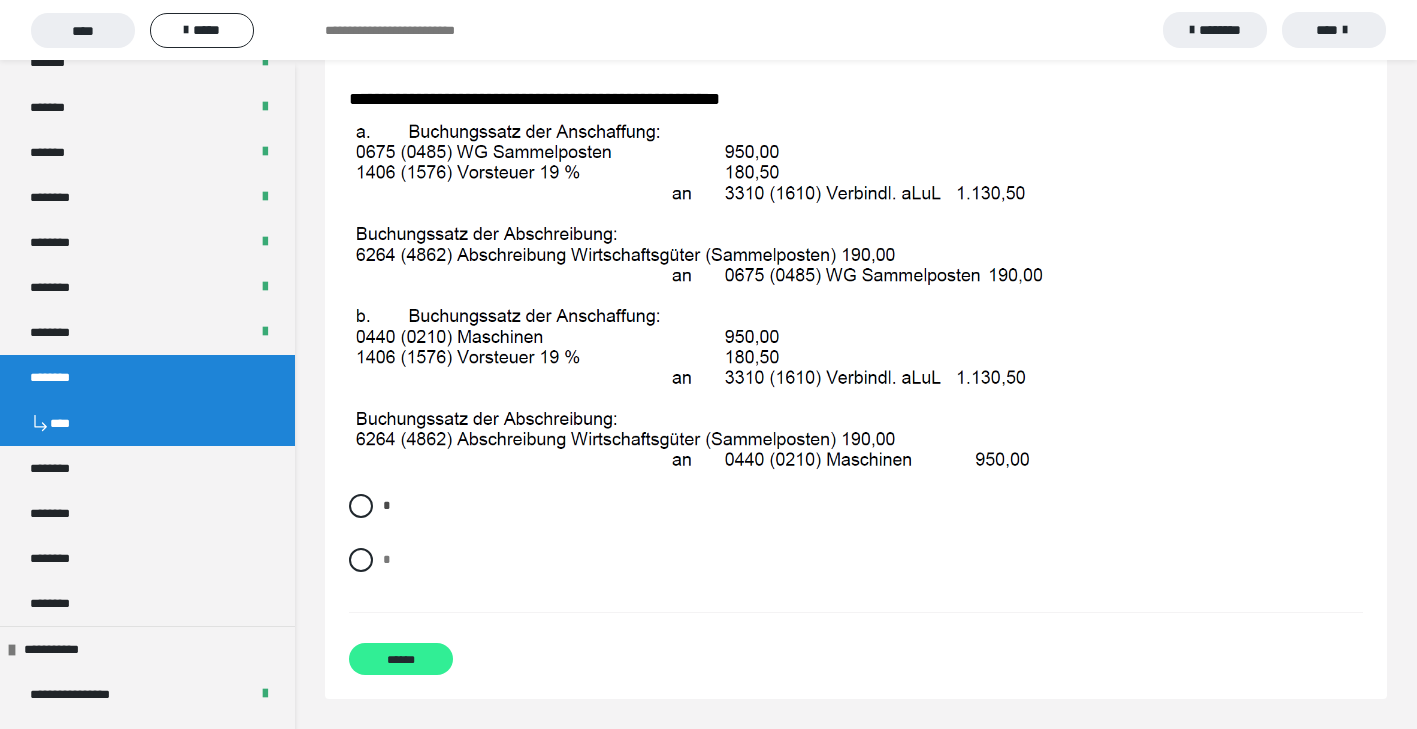 click on "******" at bounding box center [401, 659] 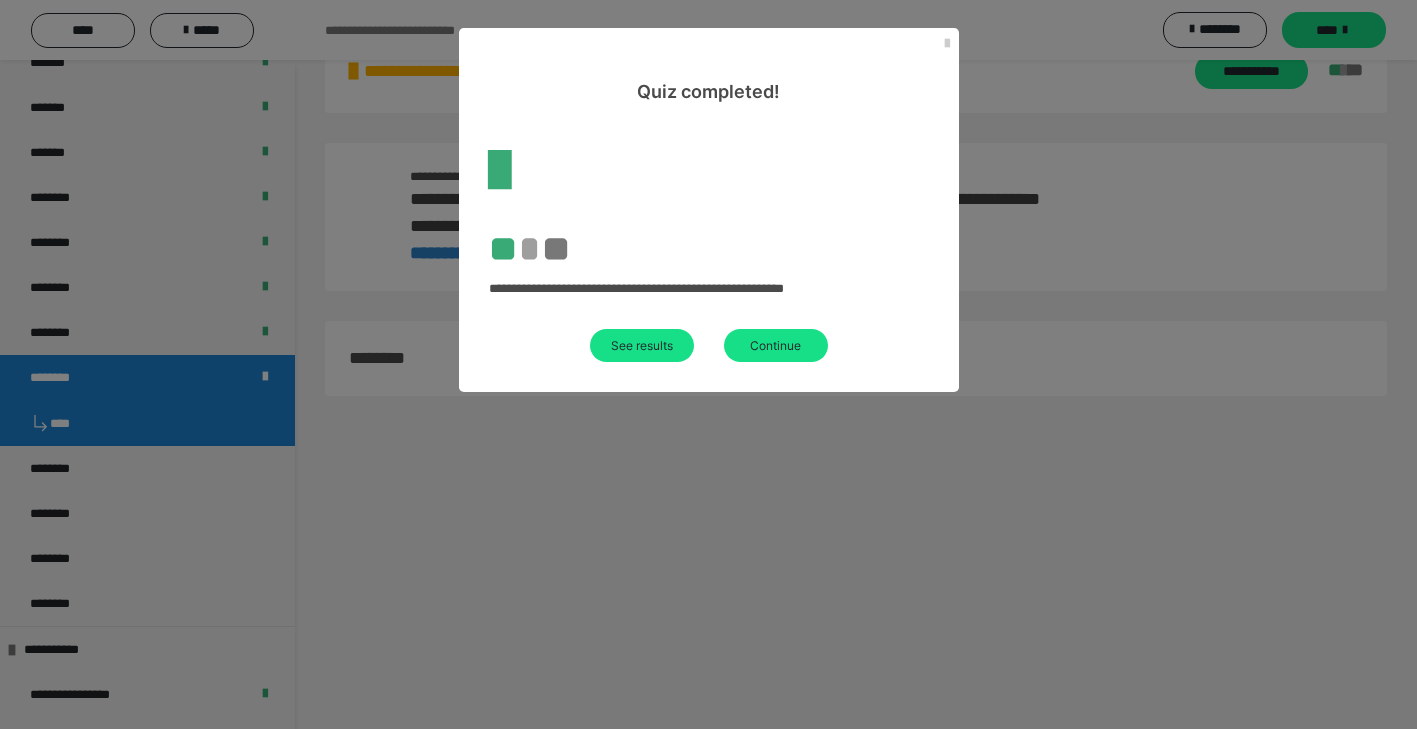 scroll, scrollTop: 60, scrollLeft: 0, axis: vertical 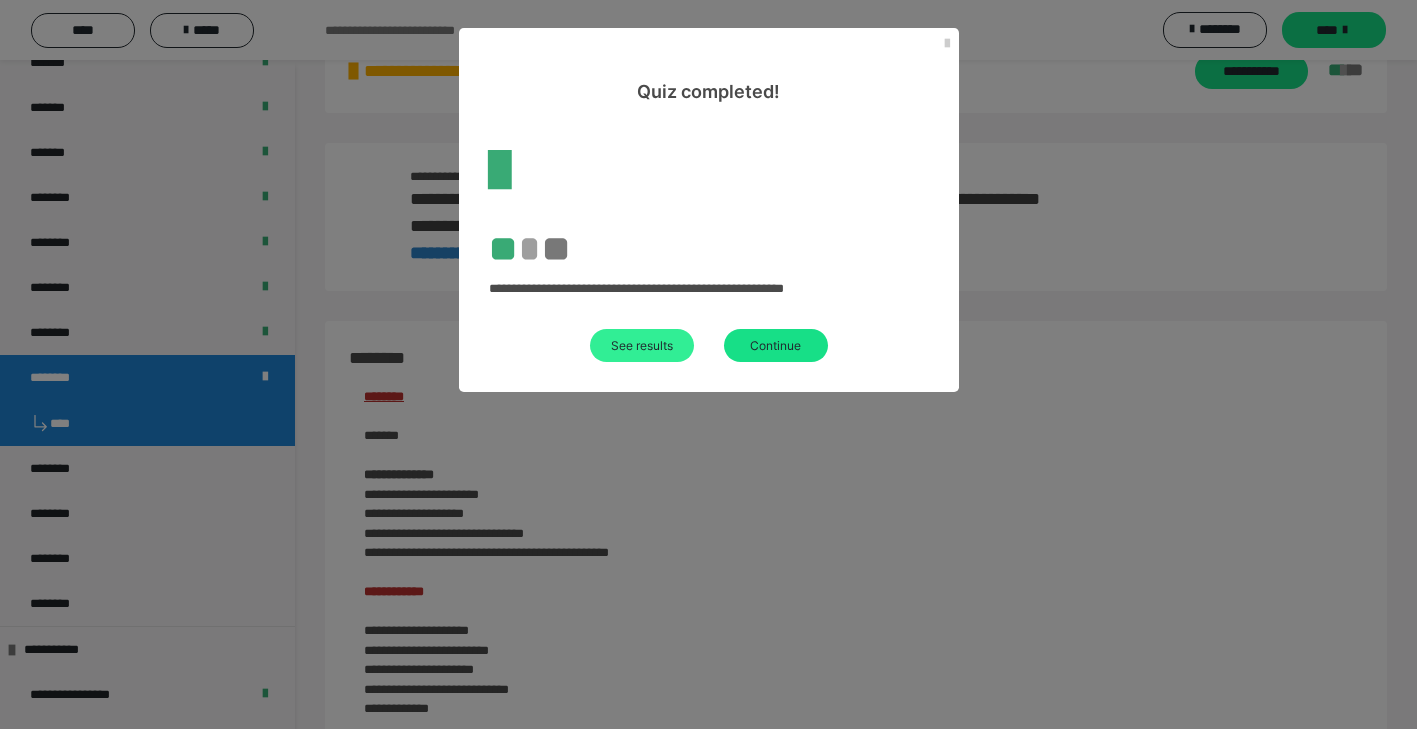 click on "See results" at bounding box center [642, 345] 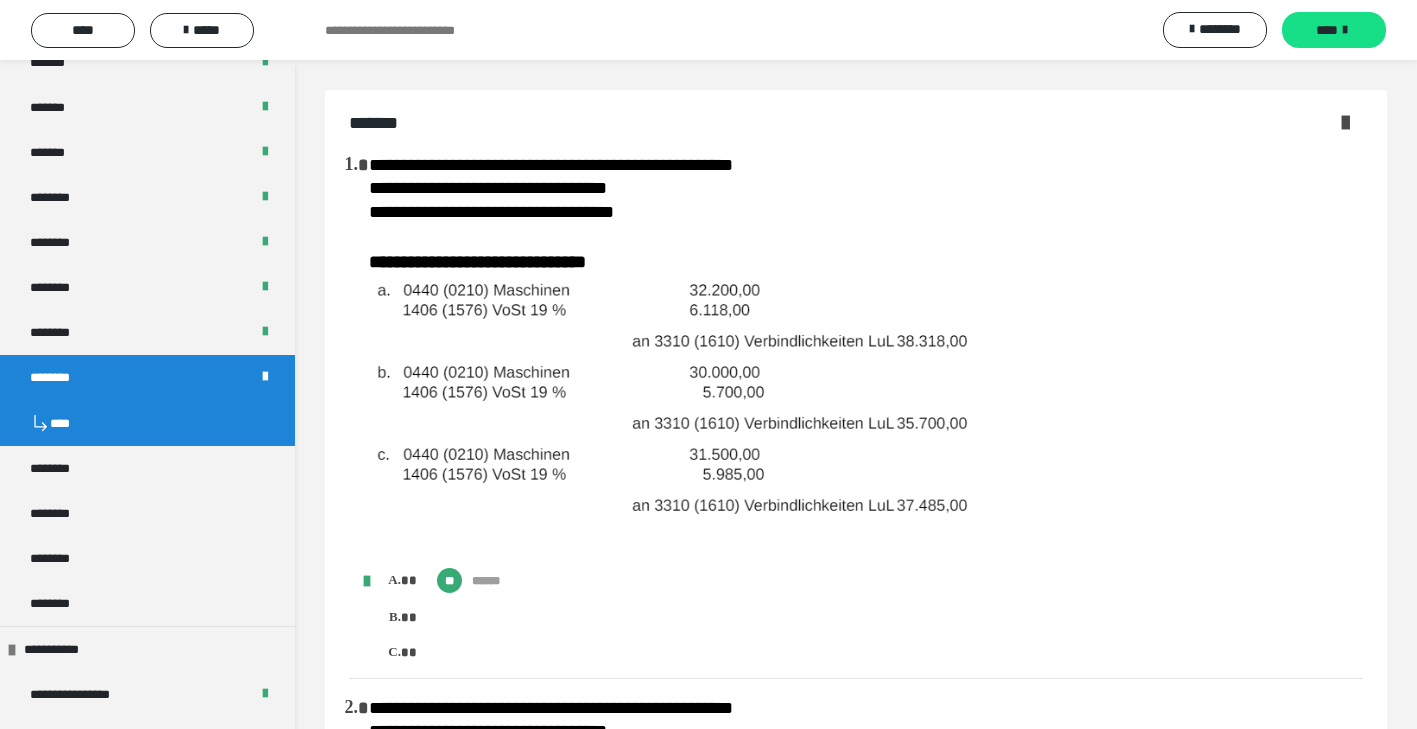 scroll, scrollTop: 0, scrollLeft: 0, axis: both 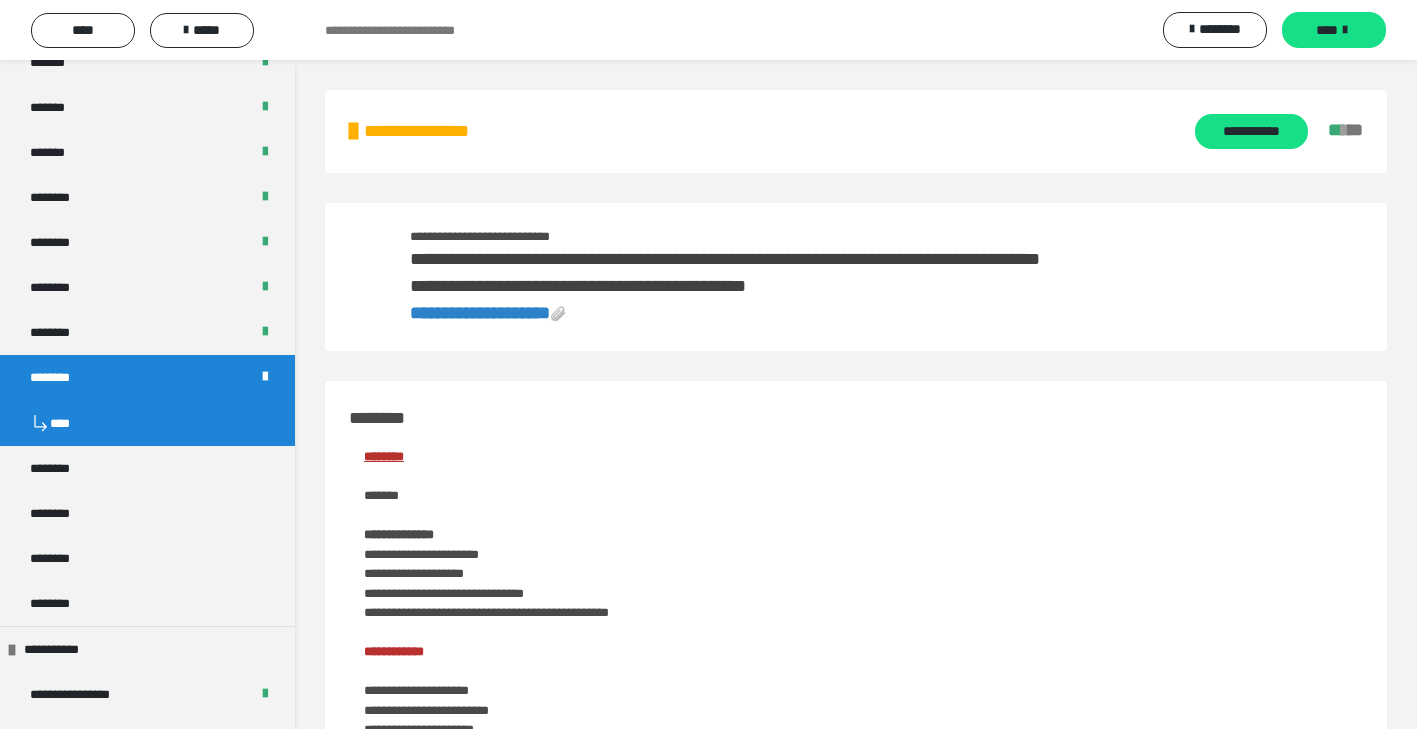 click on "**********" at bounding box center [480, 313] 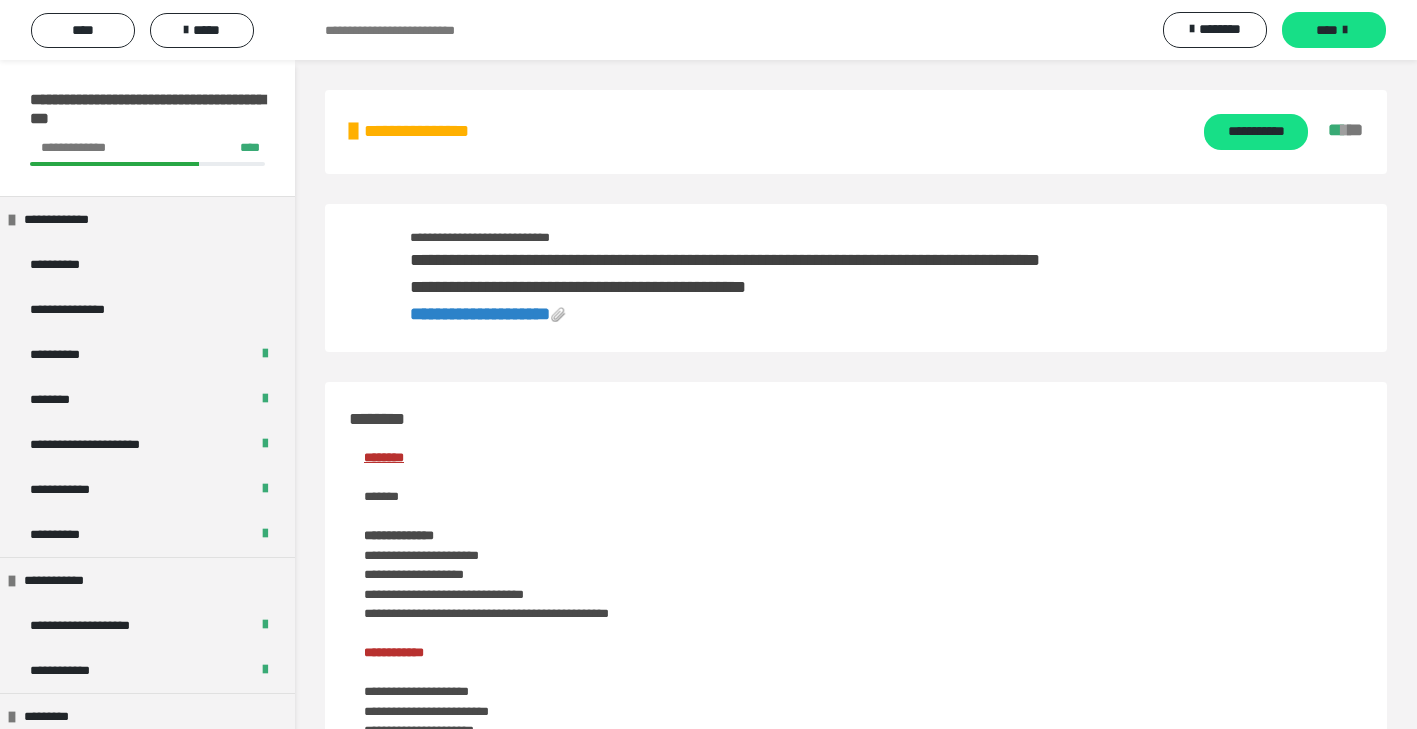 scroll, scrollTop: 0, scrollLeft: 0, axis: both 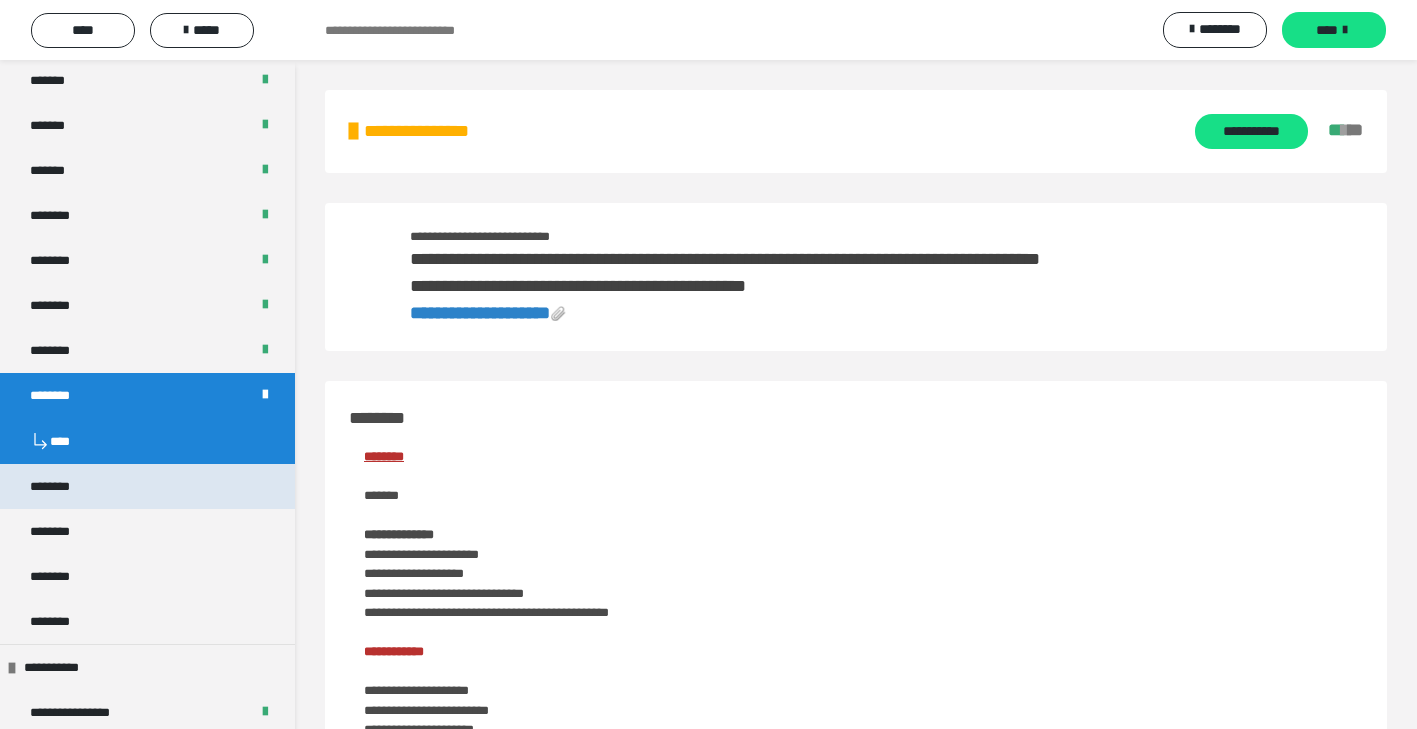 click on "********" at bounding box center [147, 486] 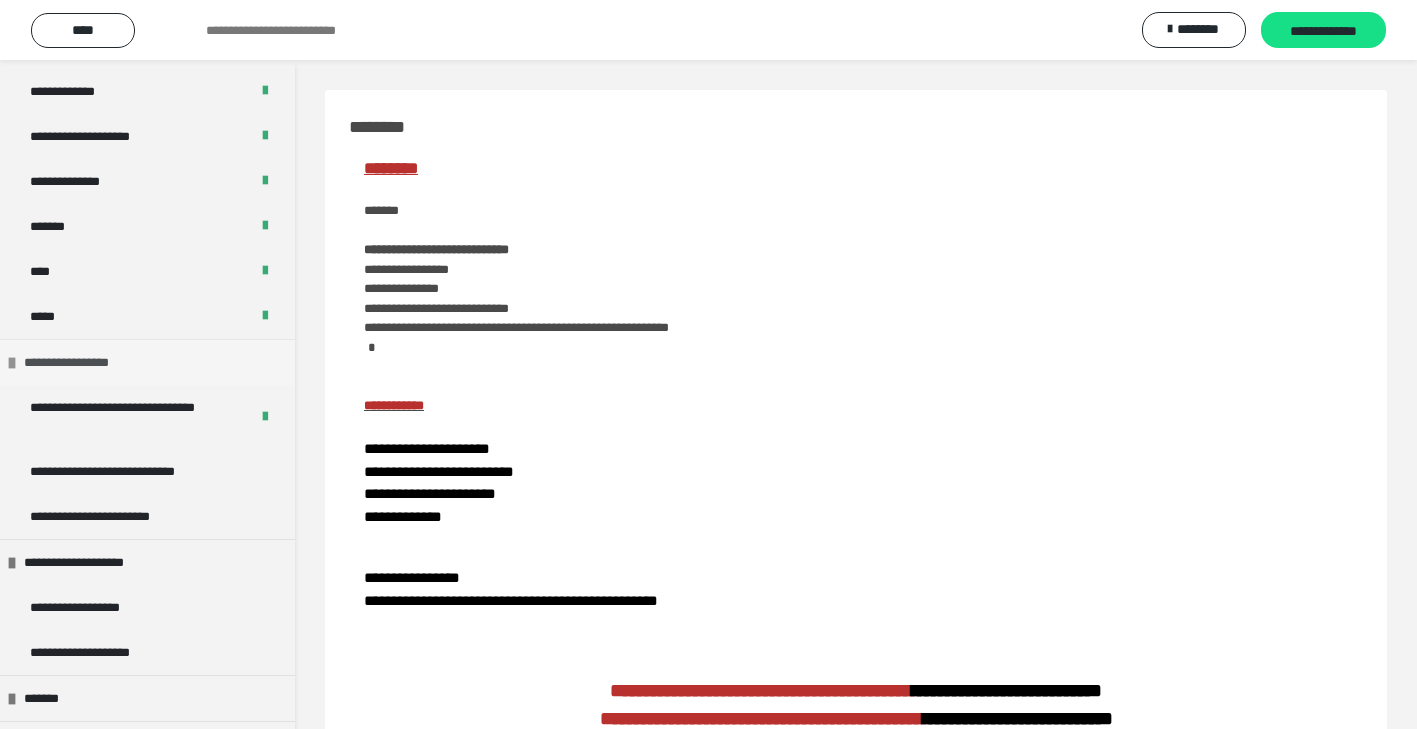 scroll, scrollTop: 1772, scrollLeft: 0, axis: vertical 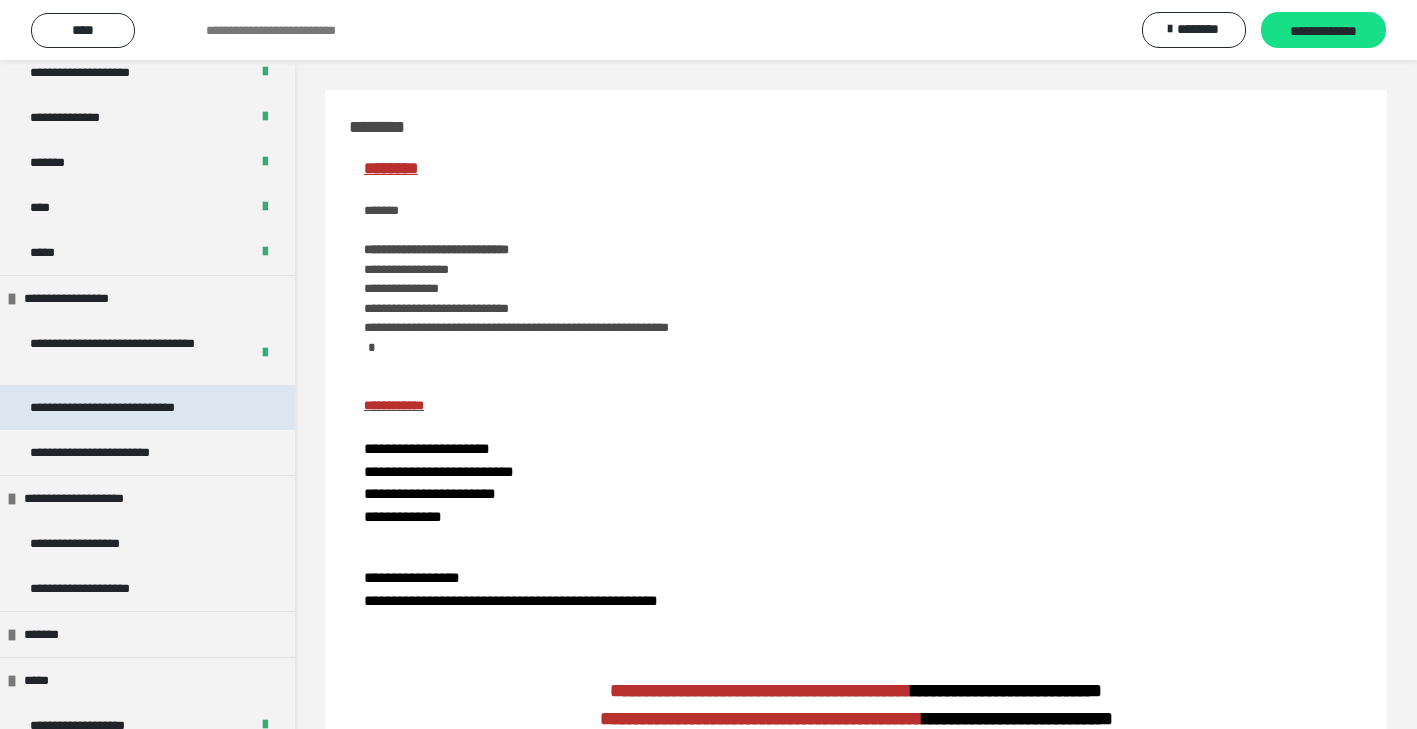 click on "**********" at bounding box center (131, 407) 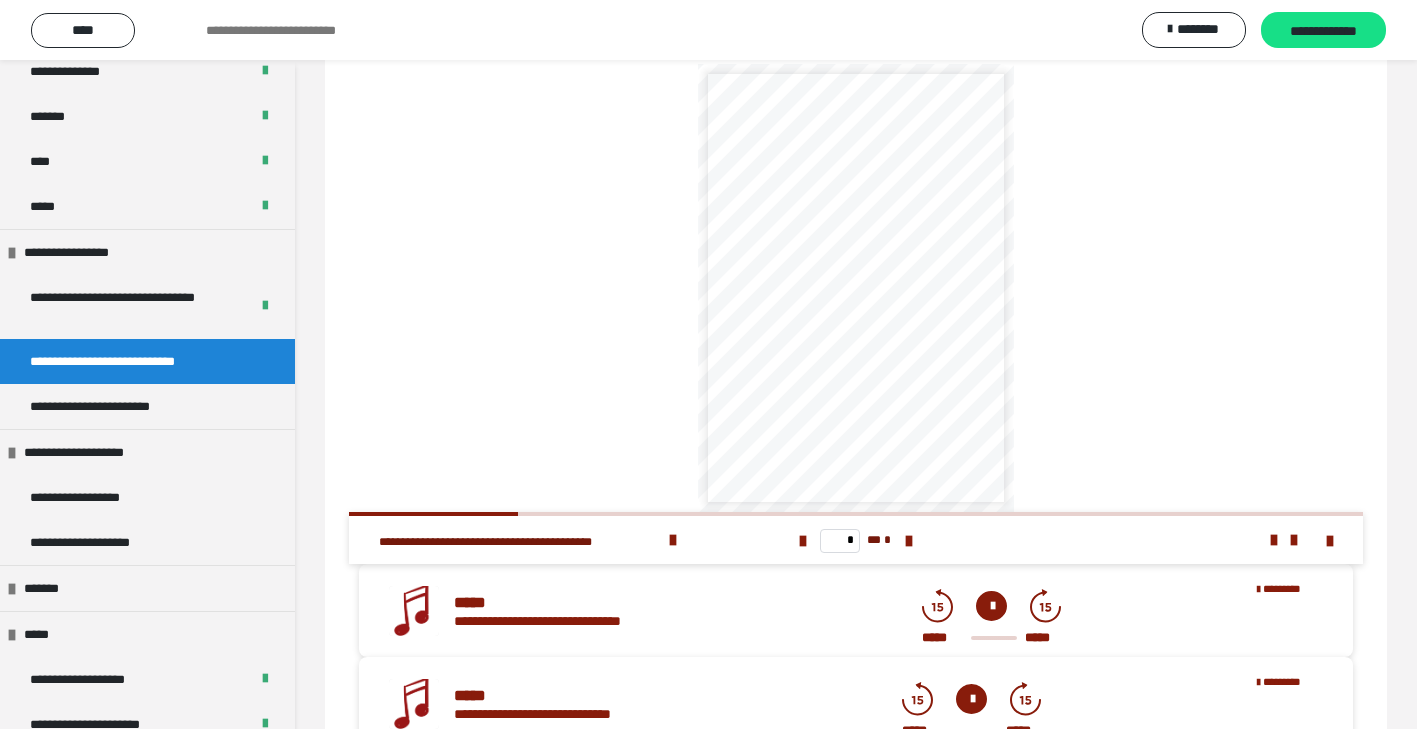 scroll, scrollTop: 79, scrollLeft: 0, axis: vertical 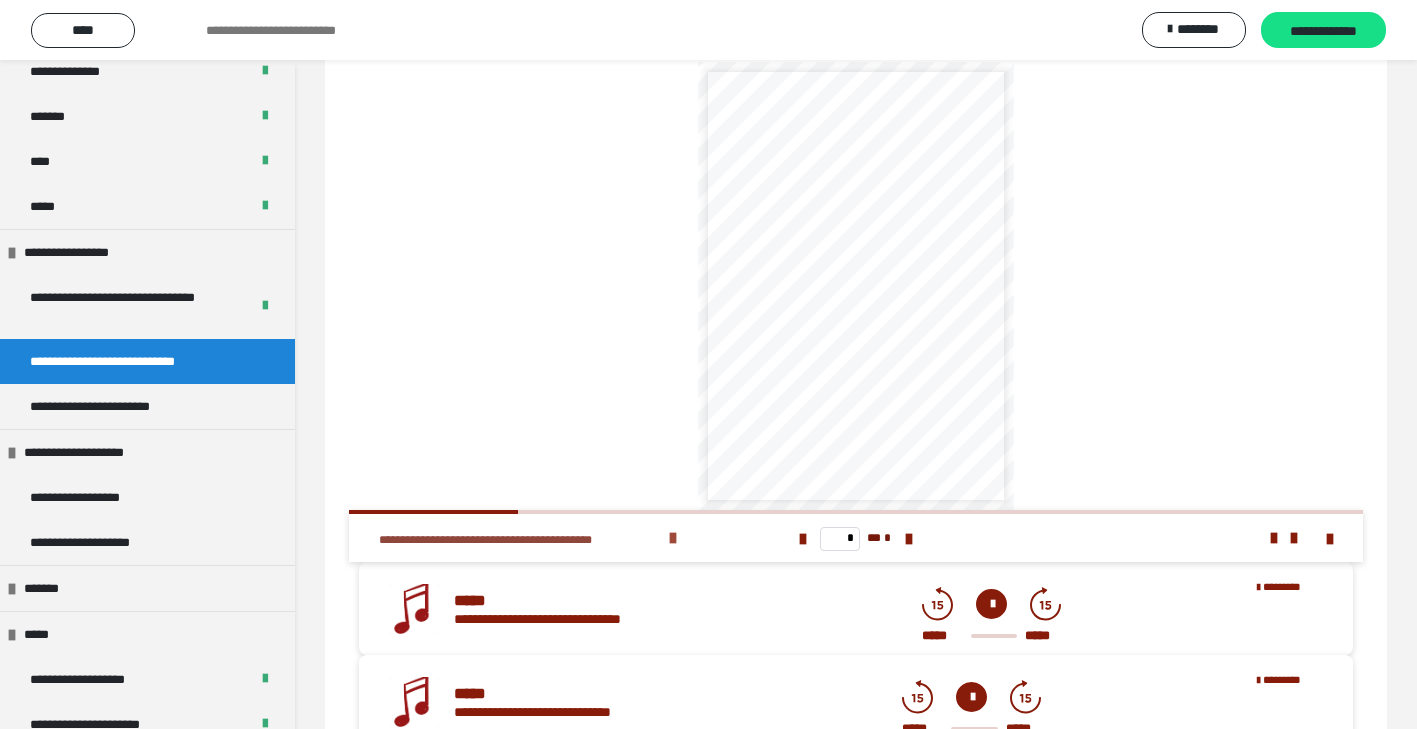 click at bounding box center [673, 538] 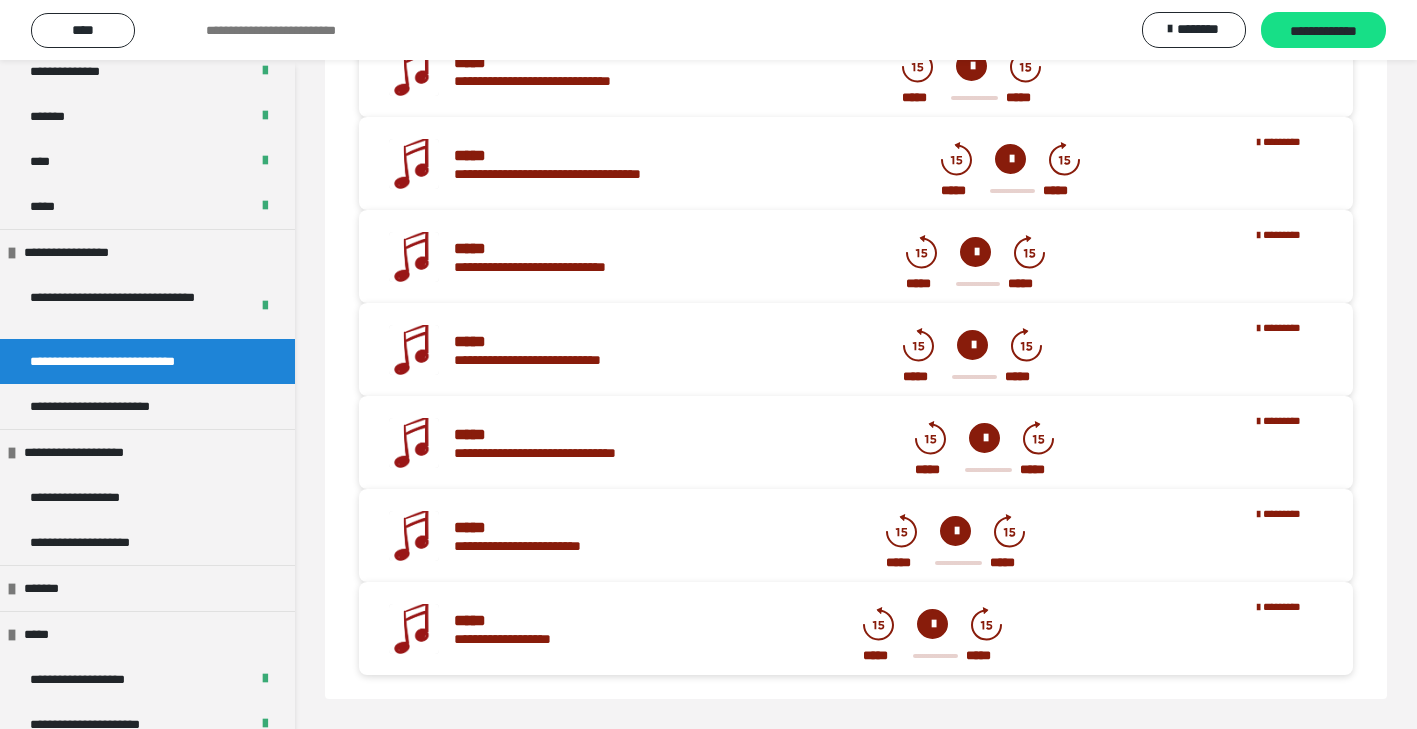 scroll, scrollTop: 710, scrollLeft: 0, axis: vertical 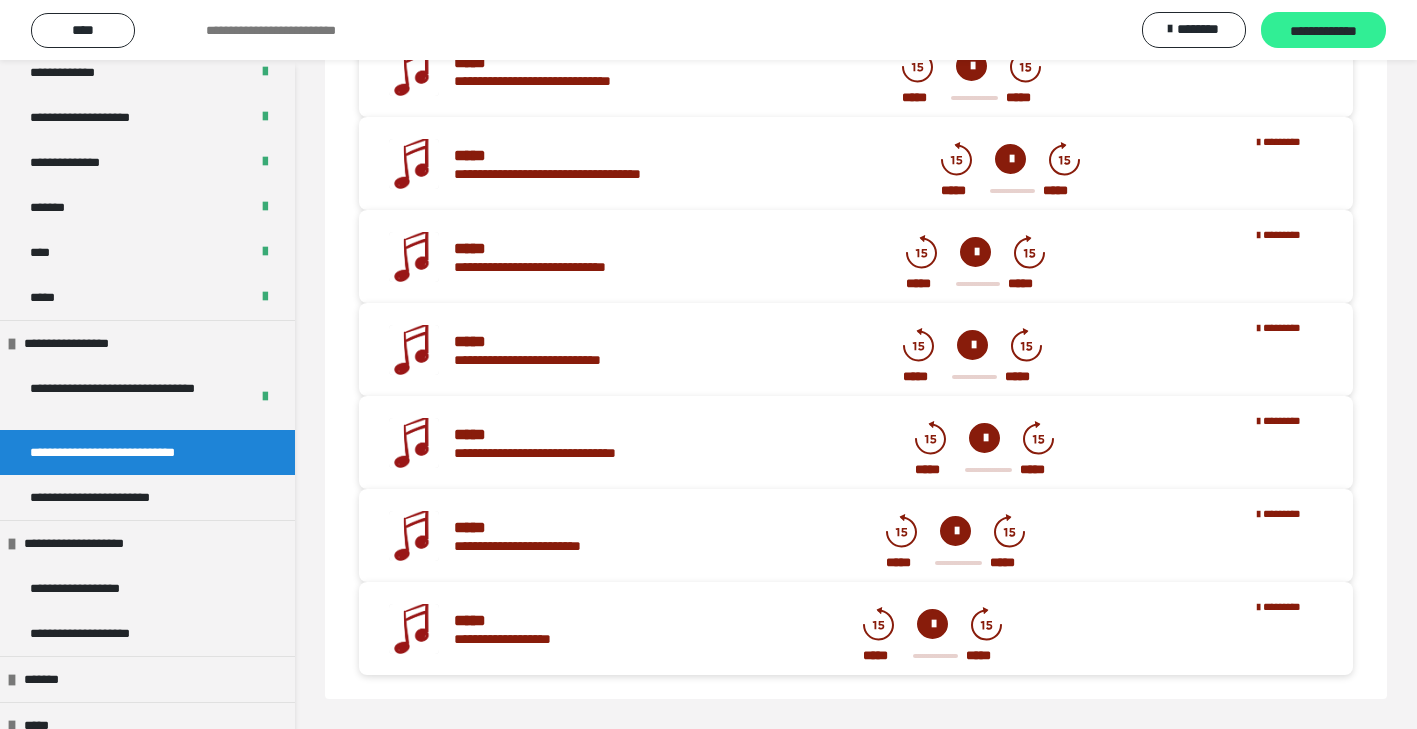 click on "**********" at bounding box center (1323, 30) 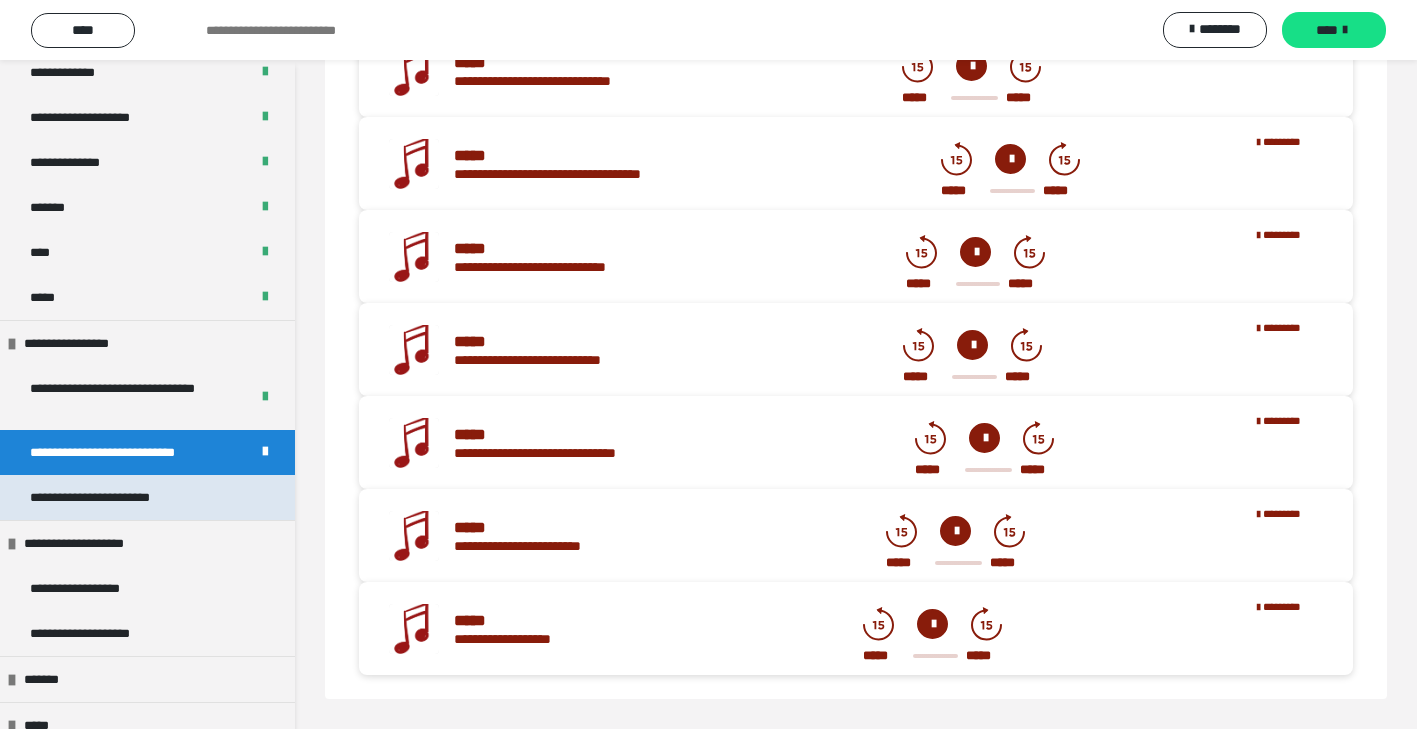 click on "**********" at bounding box center (147, 497) 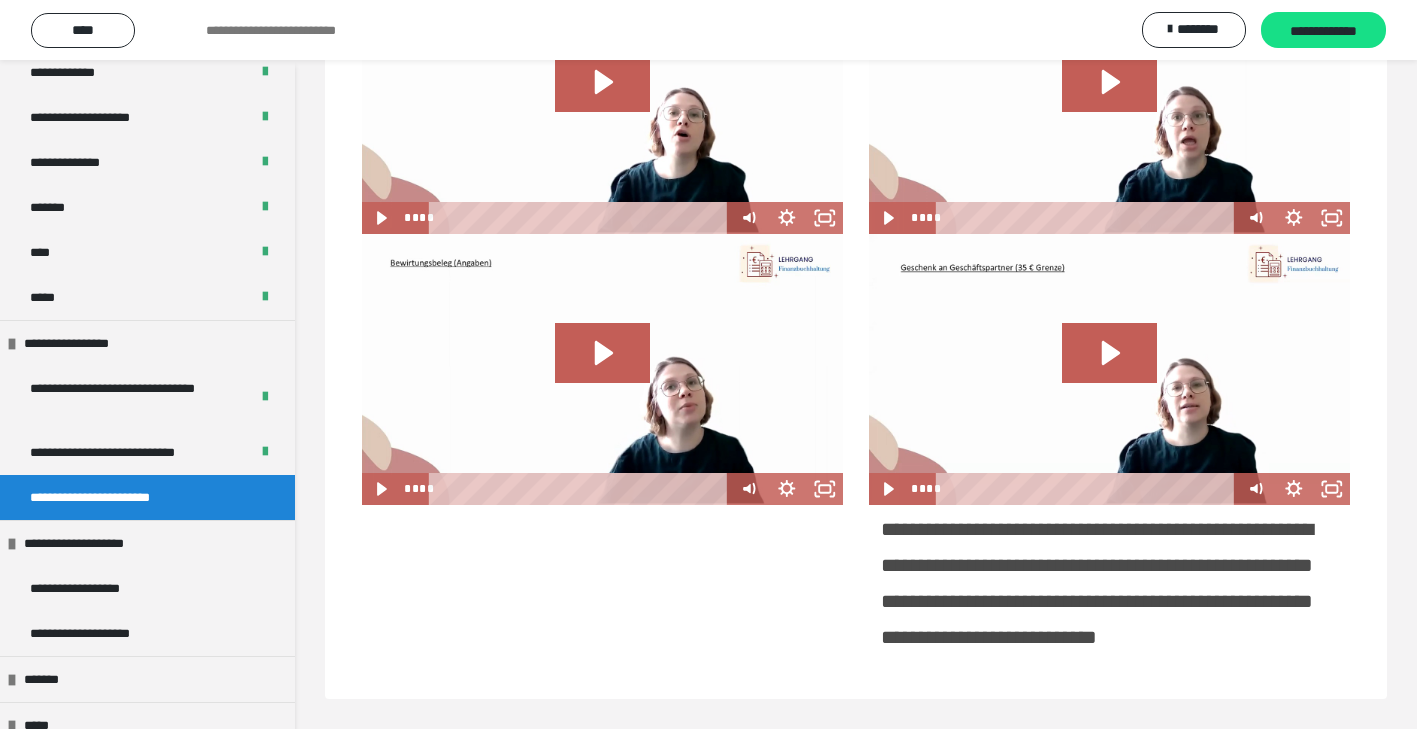scroll, scrollTop: 485, scrollLeft: 0, axis: vertical 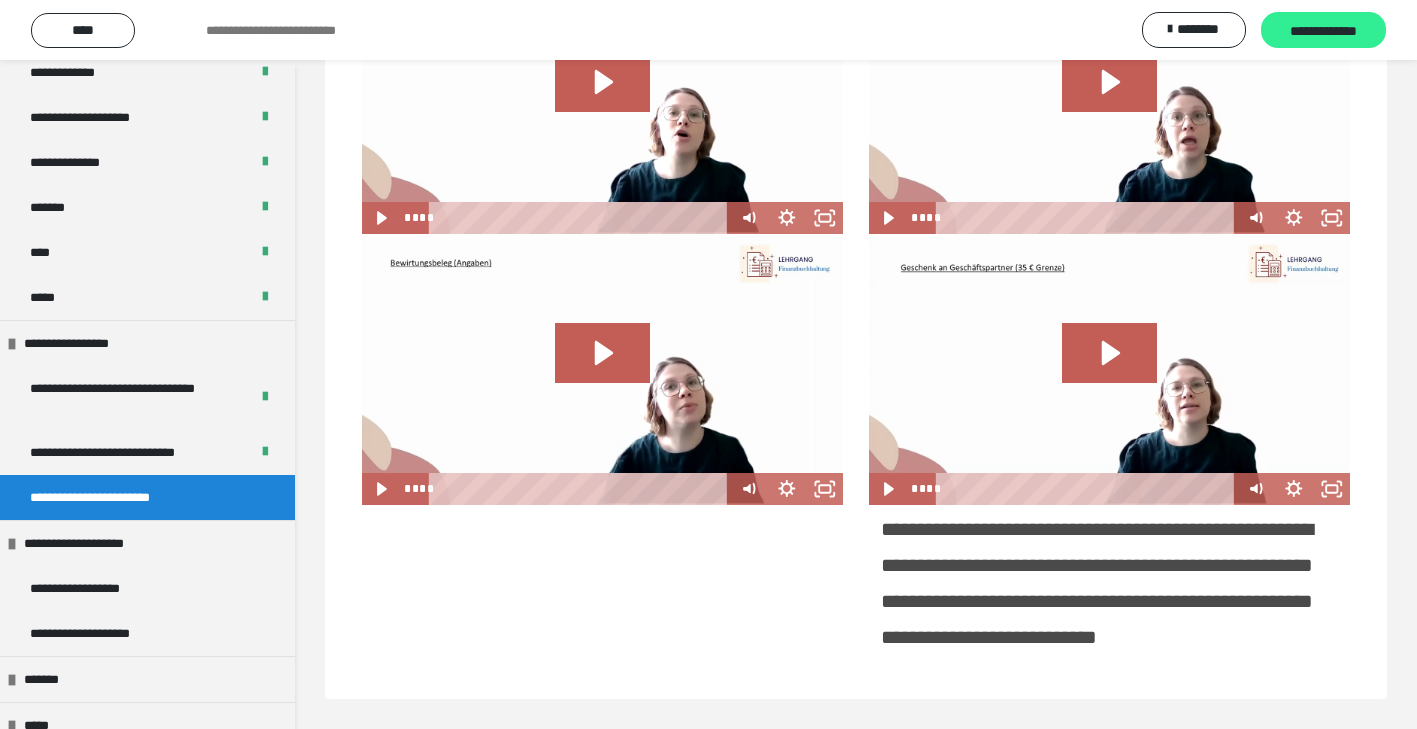 click on "**********" at bounding box center (1323, 31) 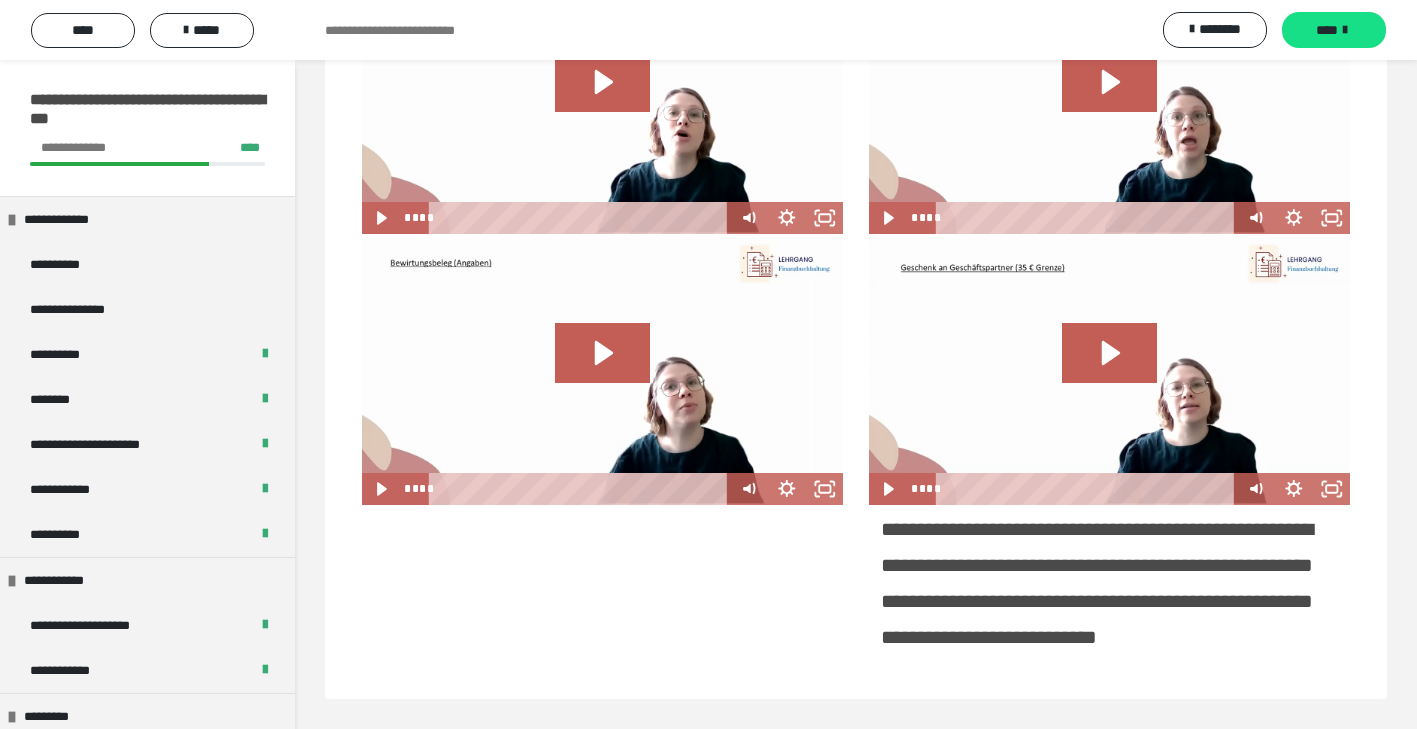 scroll, scrollTop: 0, scrollLeft: 0, axis: both 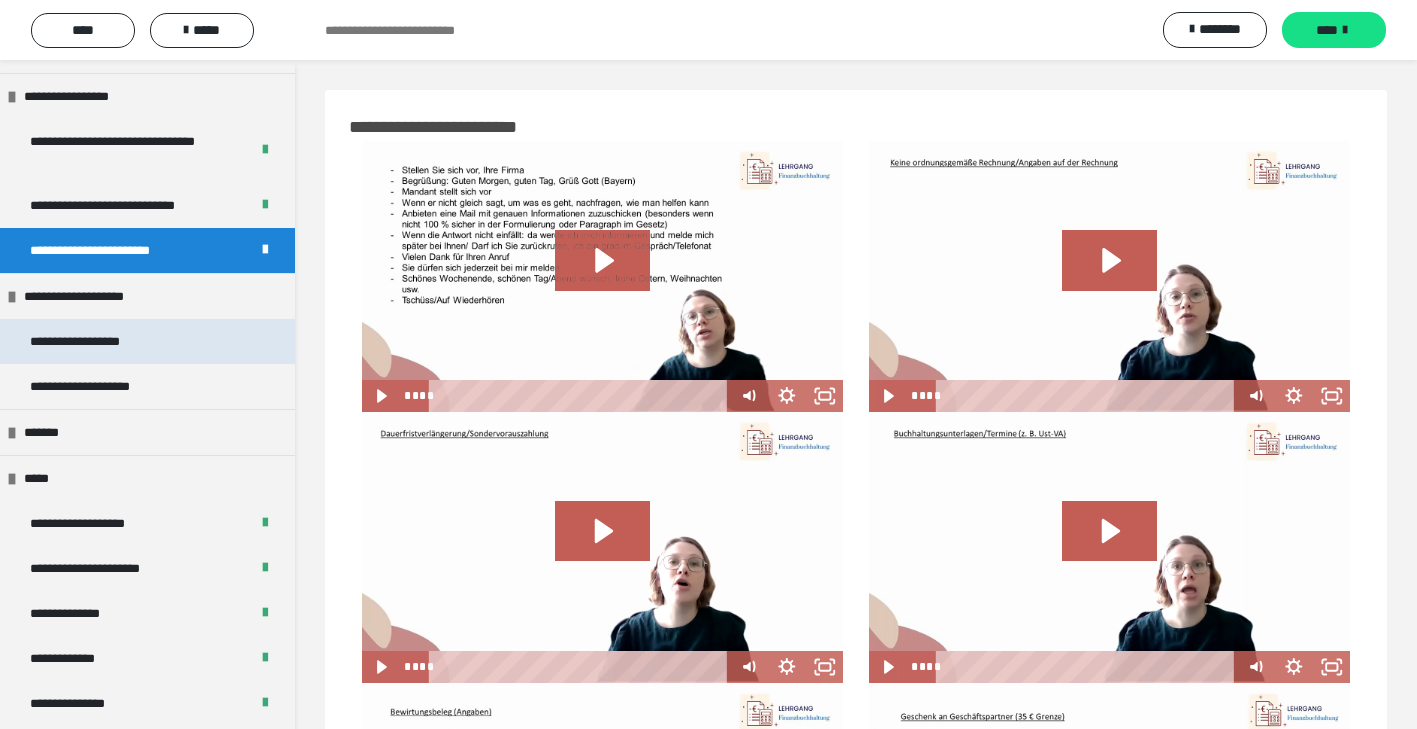 click on "**********" at bounding box center [98, 341] 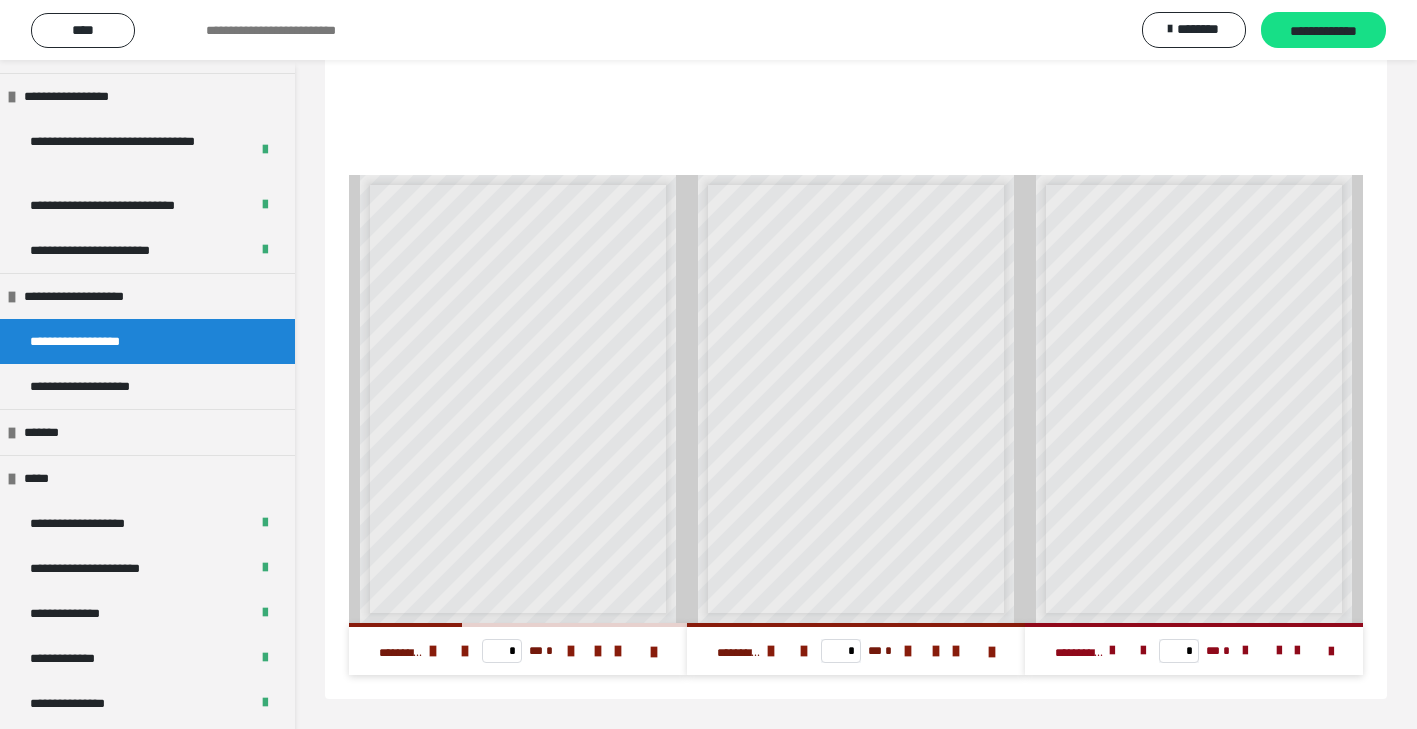 scroll, scrollTop: 440, scrollLeft: 0, axis: vertical 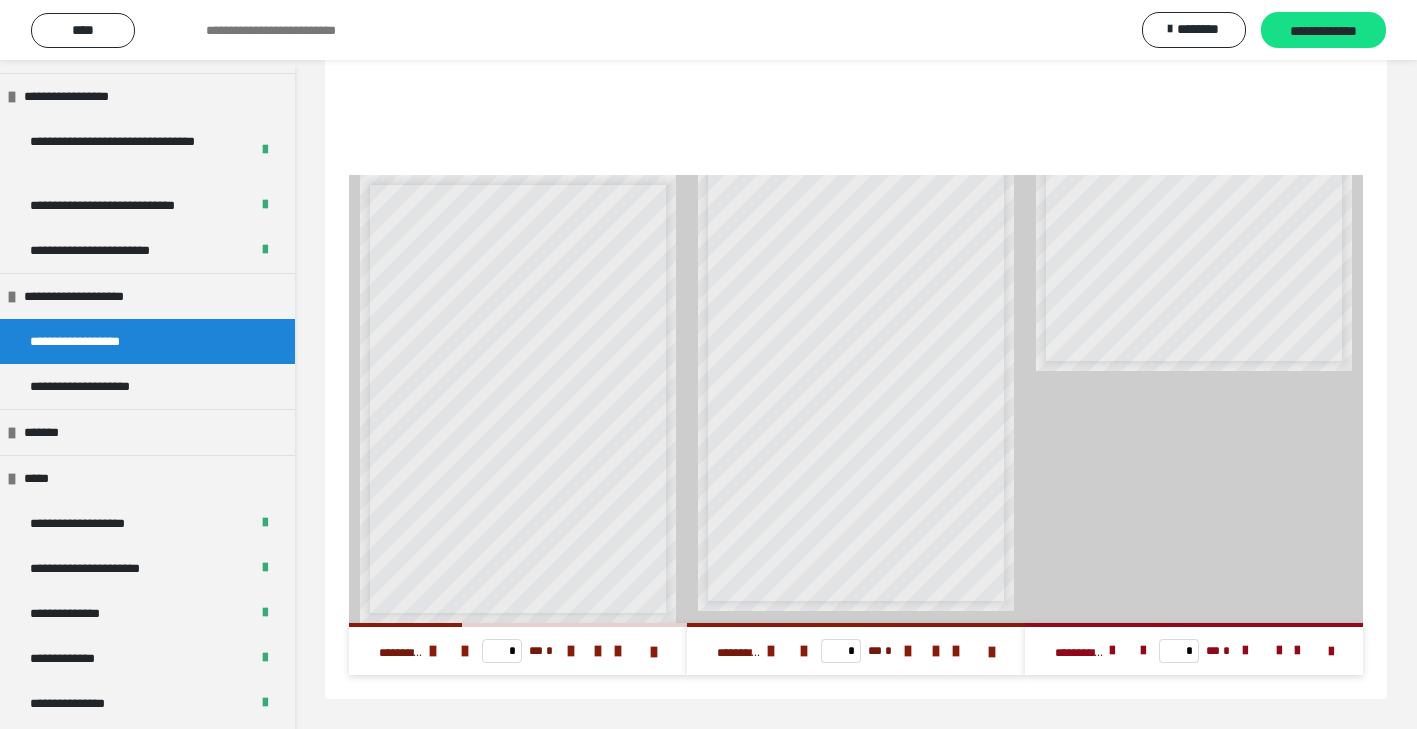 click at bounding box center [608, 651] 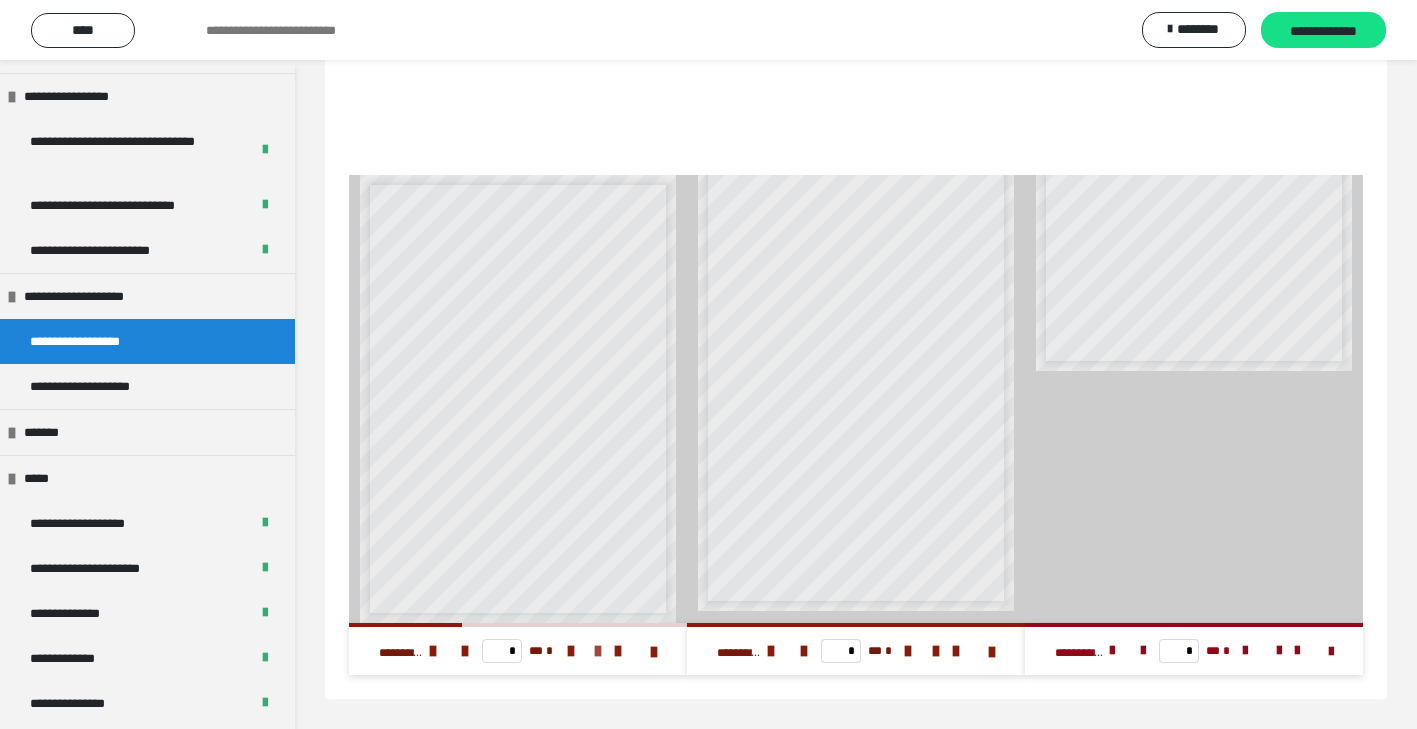 click at bounding box center (598, 651) 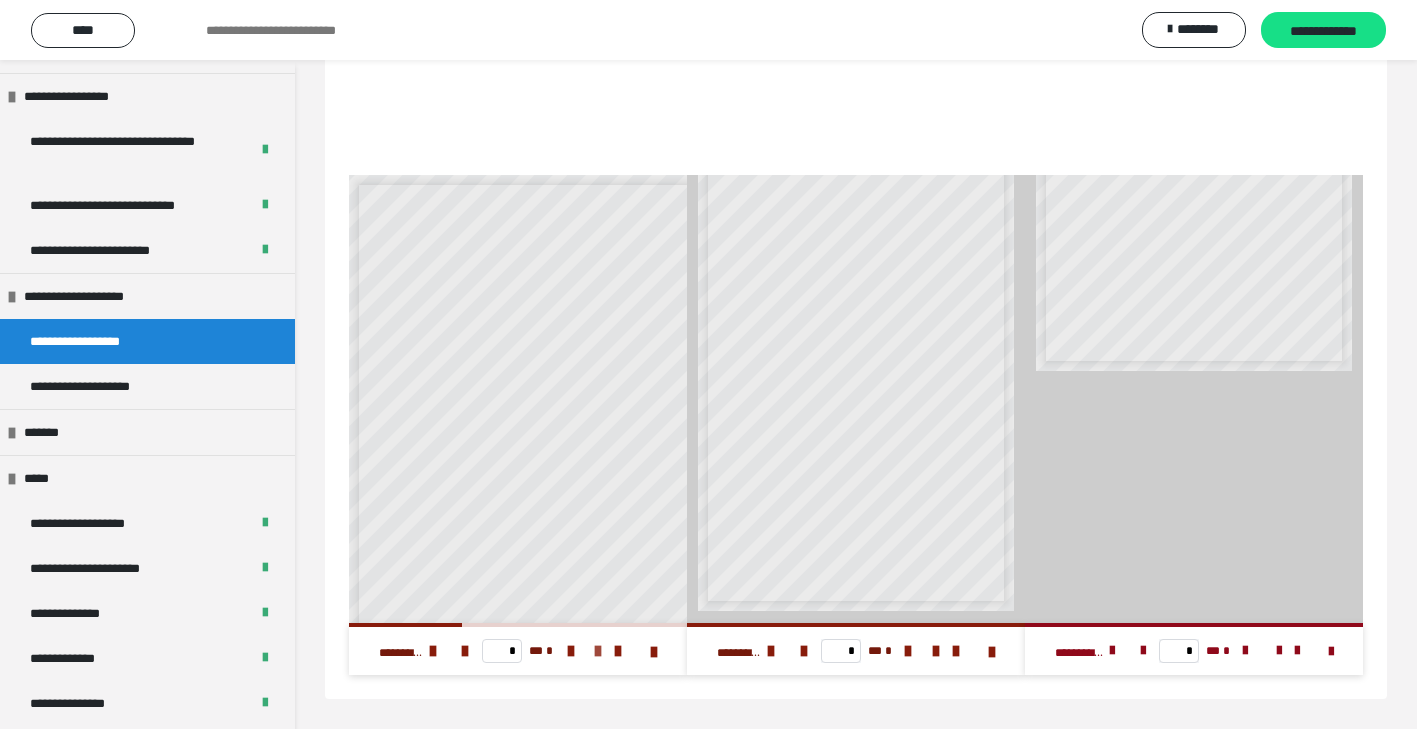 click at bounding box center [598, 651] 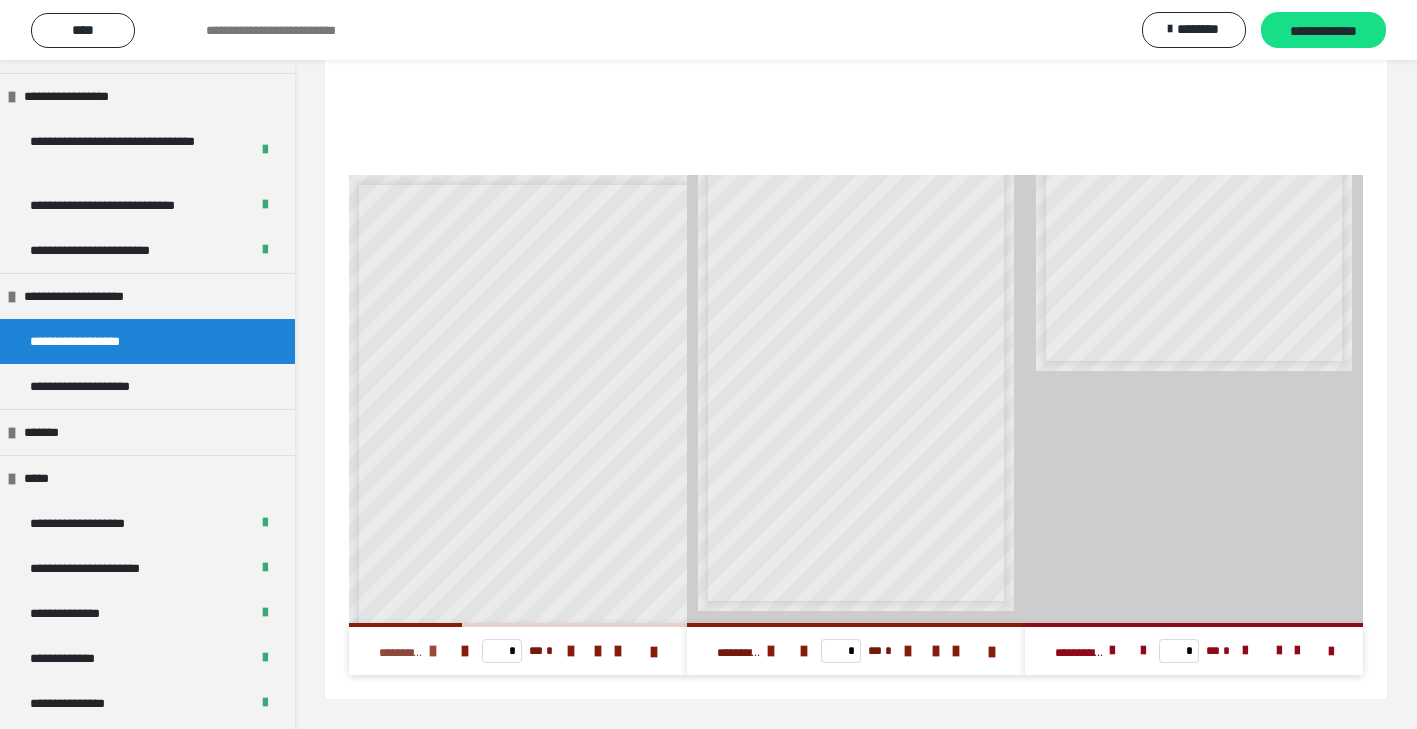 click at bounding box center (433, 651) 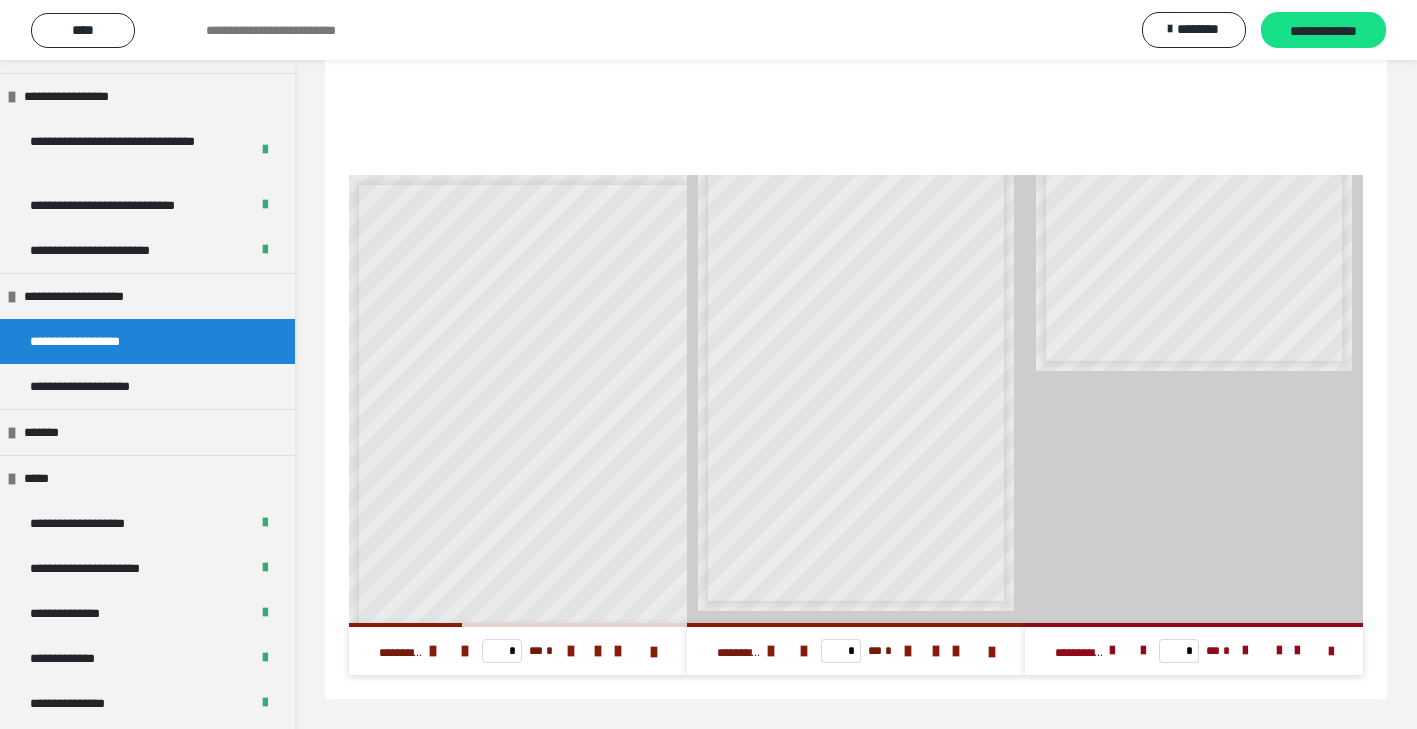 scroll, scrollTop: 437, scrollLeft: 0, axis: vertical 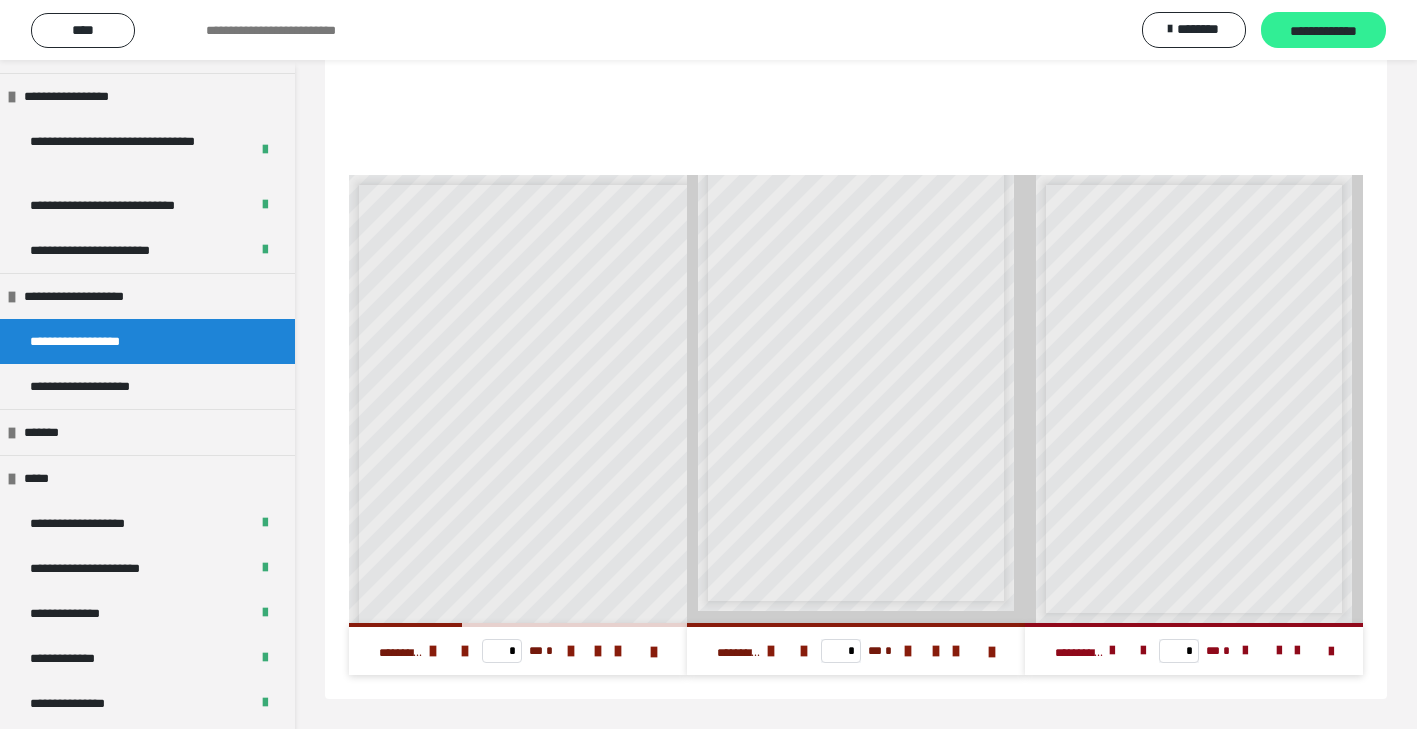 click on "**********" at bounding box center [1323, 31] 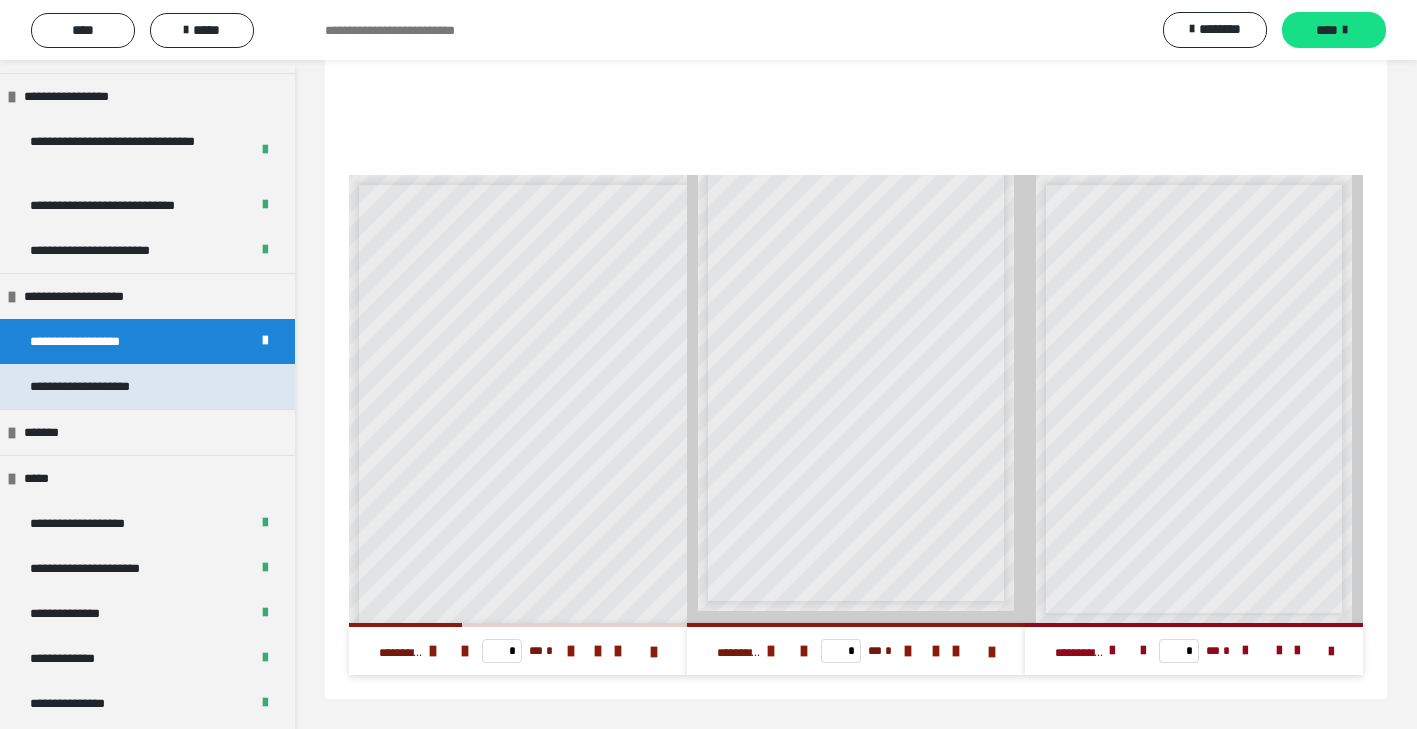 click on "**********" at bounding box center [102, 386] 